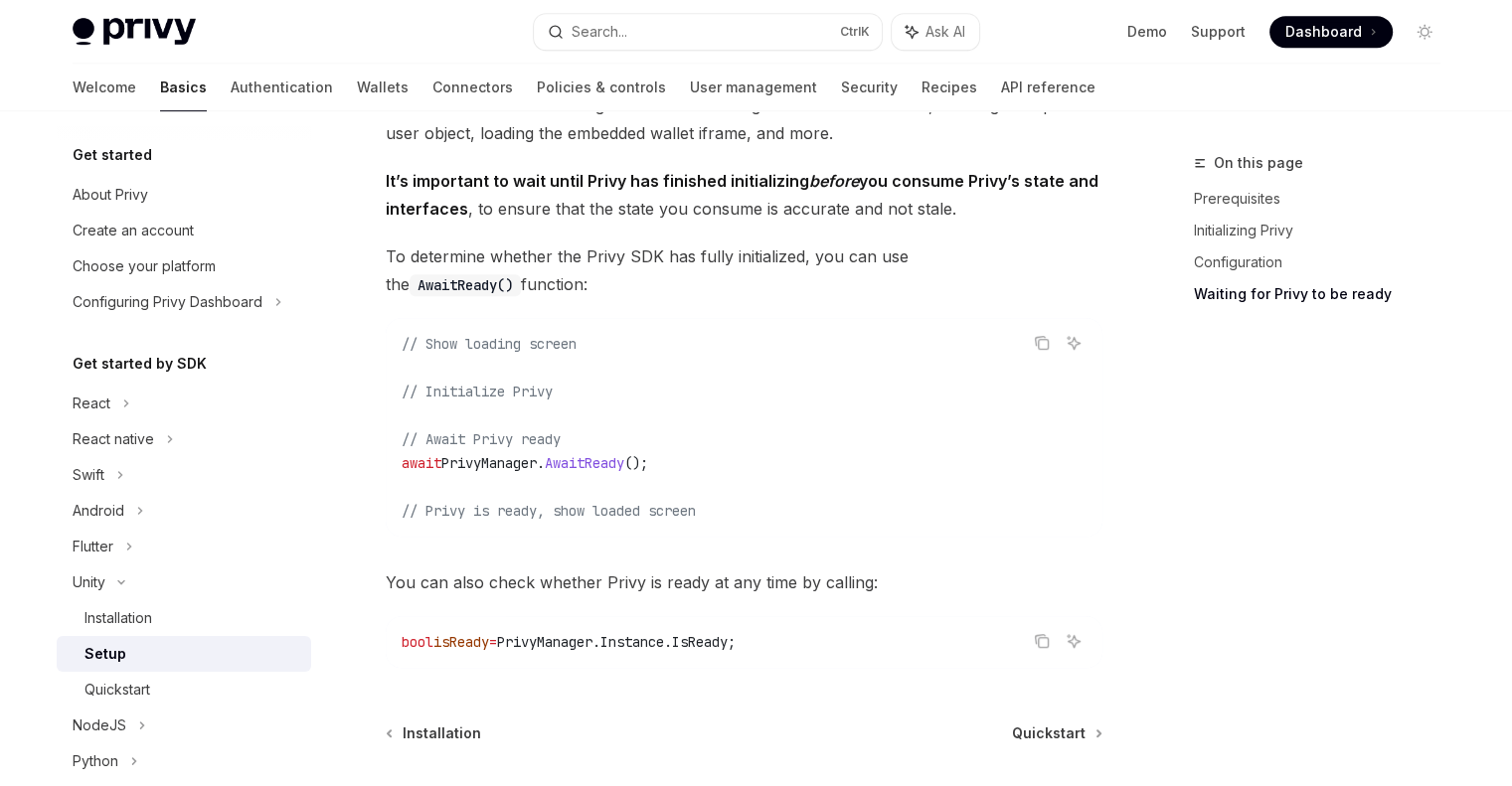 scroll, scrollTop: 1212, scrollLeft: 0, axis: vertical 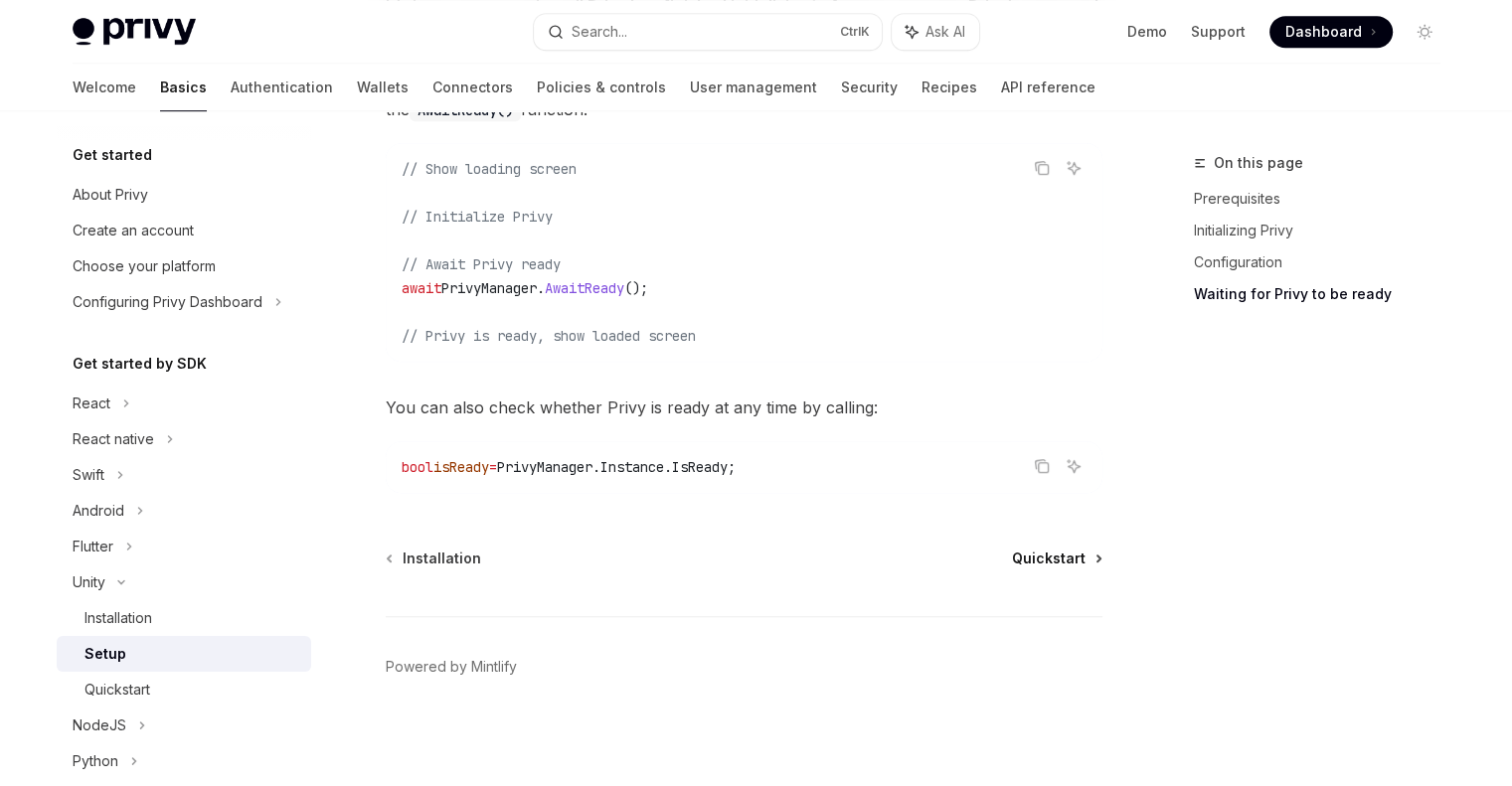 click on "Quickstart" at bounding box center [1049, 558] 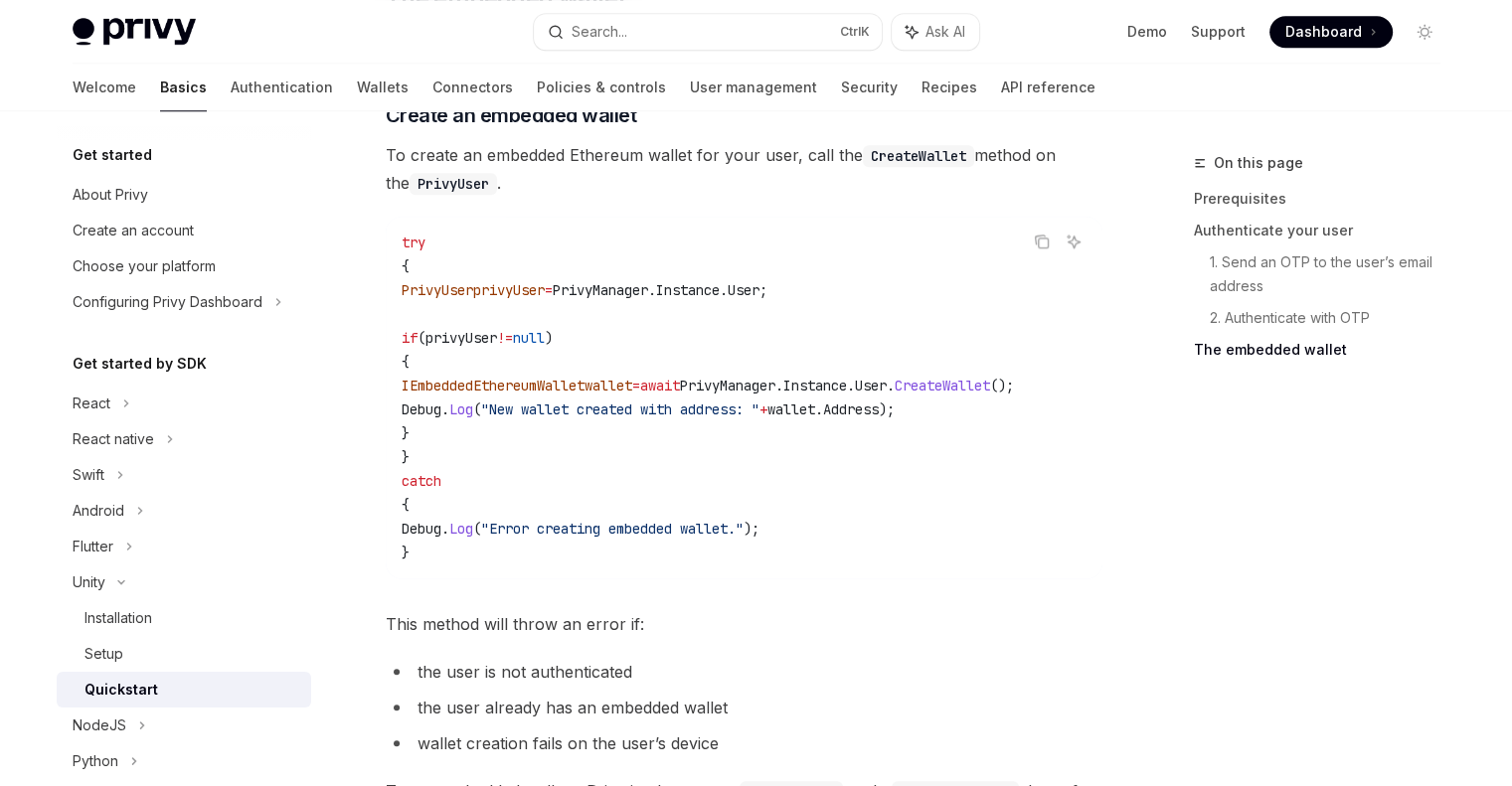 scroll, scrollTop: 1887, scrollLeft: 0, axis: vertical 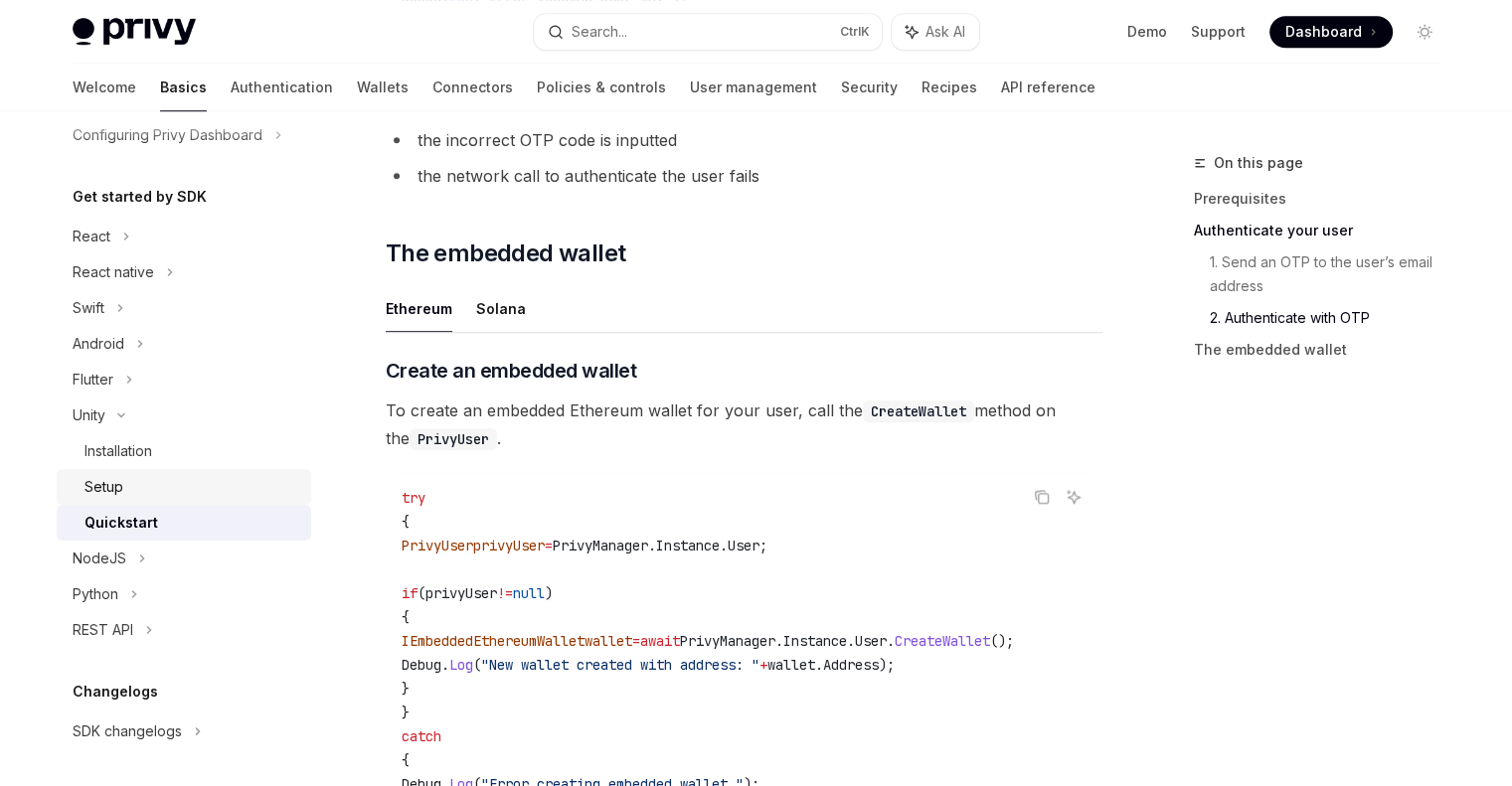 click on "Setup" at bounding box center [192, 487] 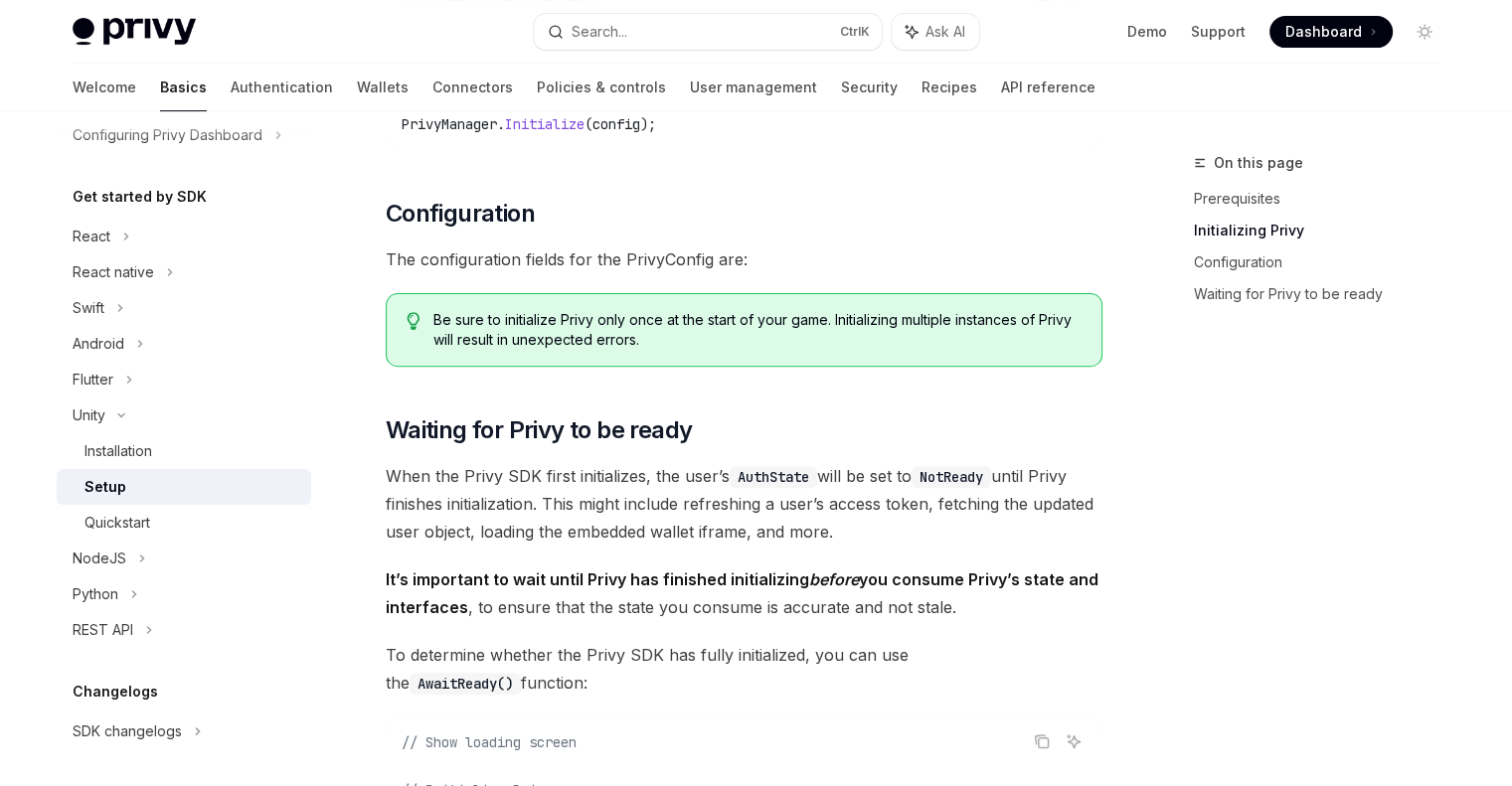scroll, scrollTop: 640, scrollLeft: 0, axis: vertical 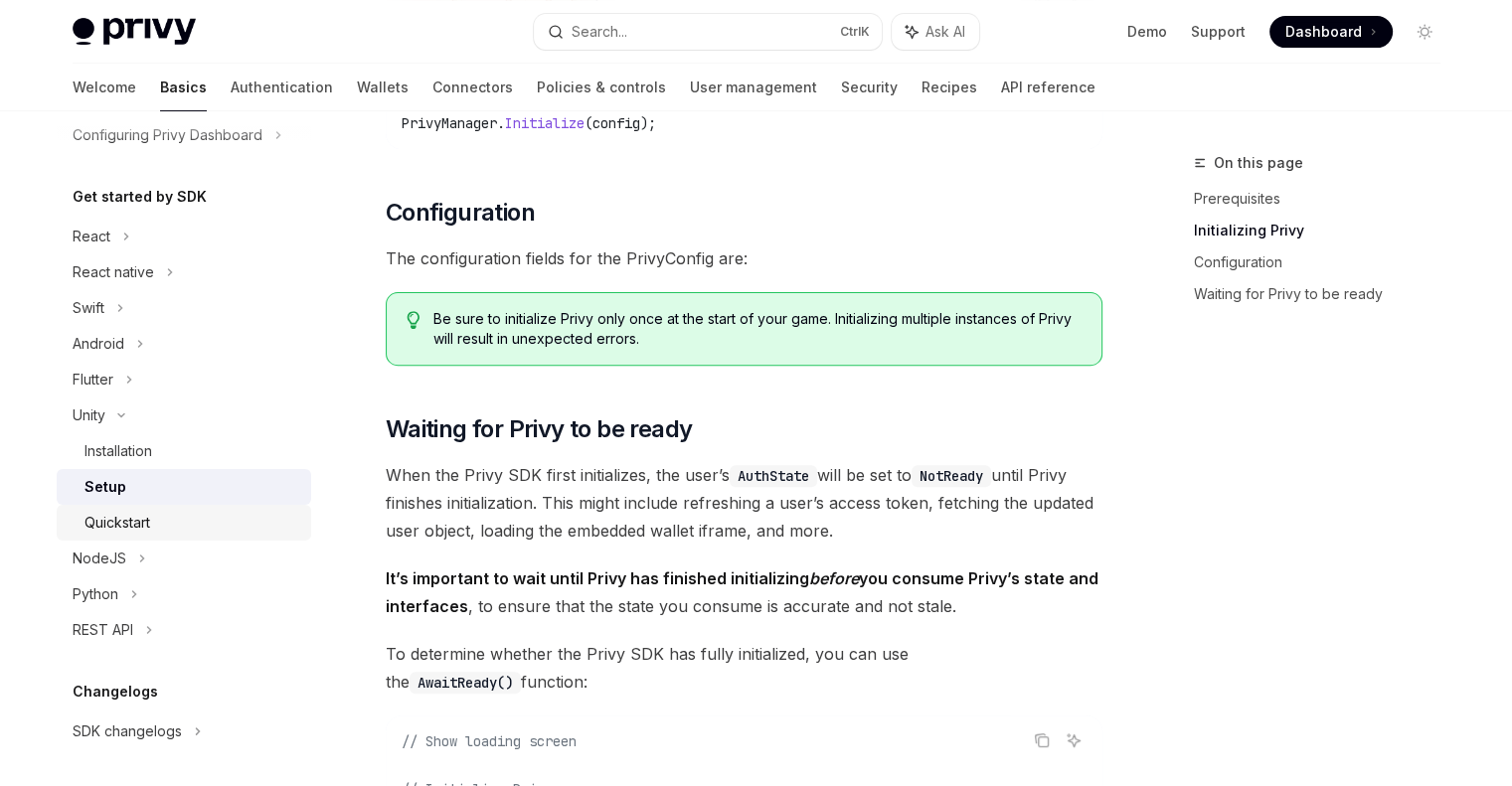 click on "Quickstart" at bounding box center [192, 523] 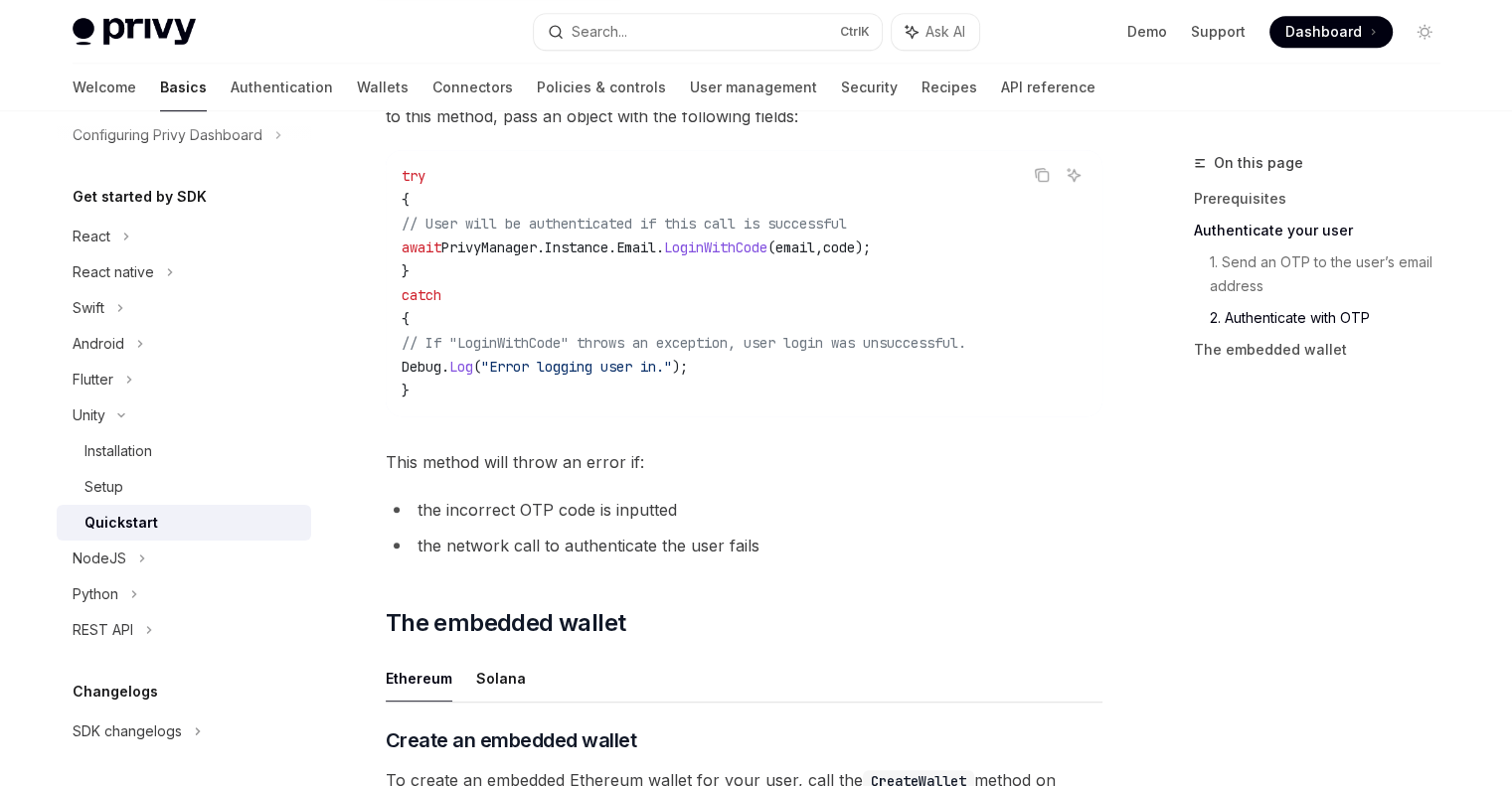 scroll, scrollTop: 1251, scrollLeft: 0, axis: vertical 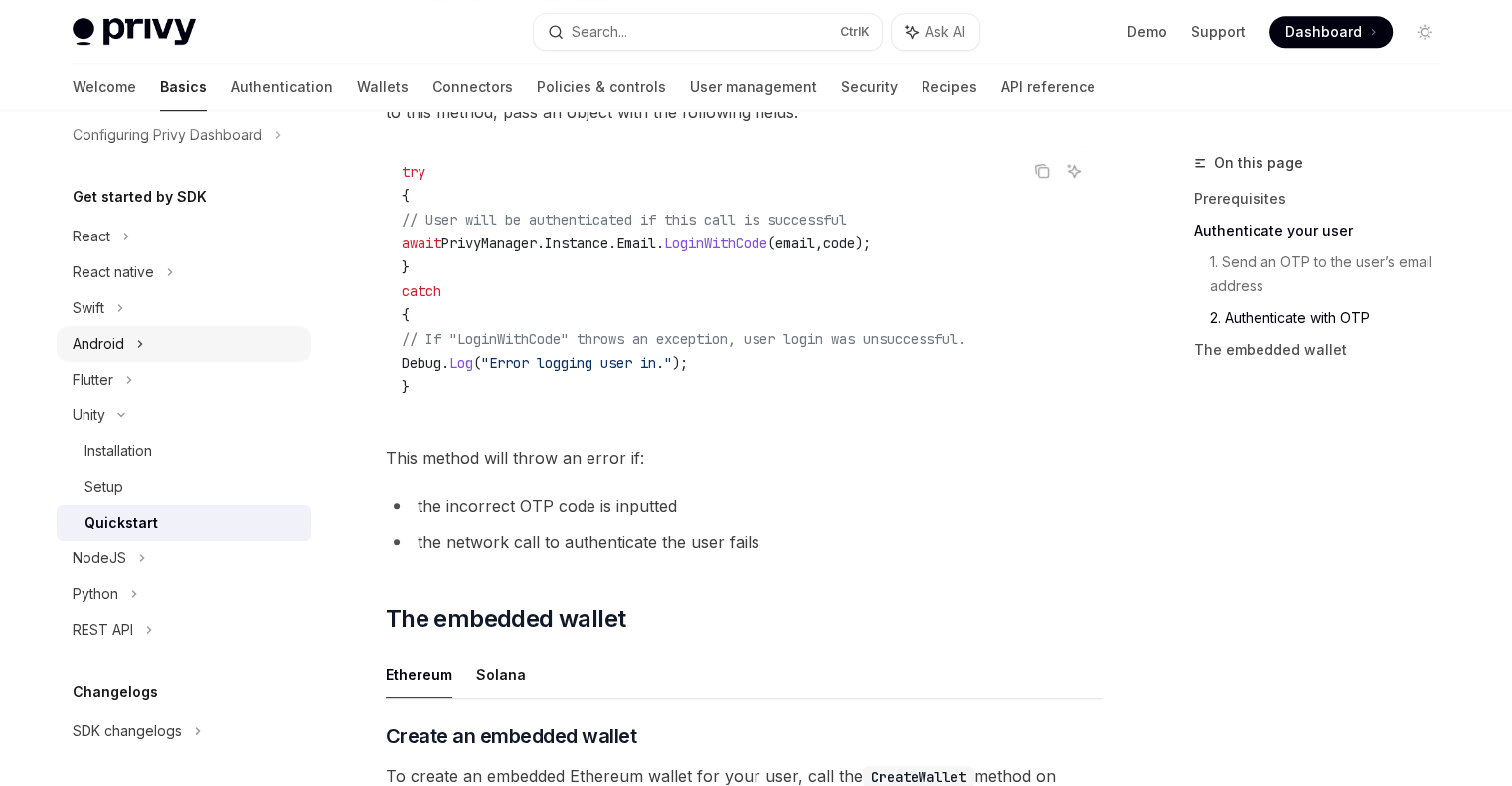 click on "Android" at bounding box center (184, 344) 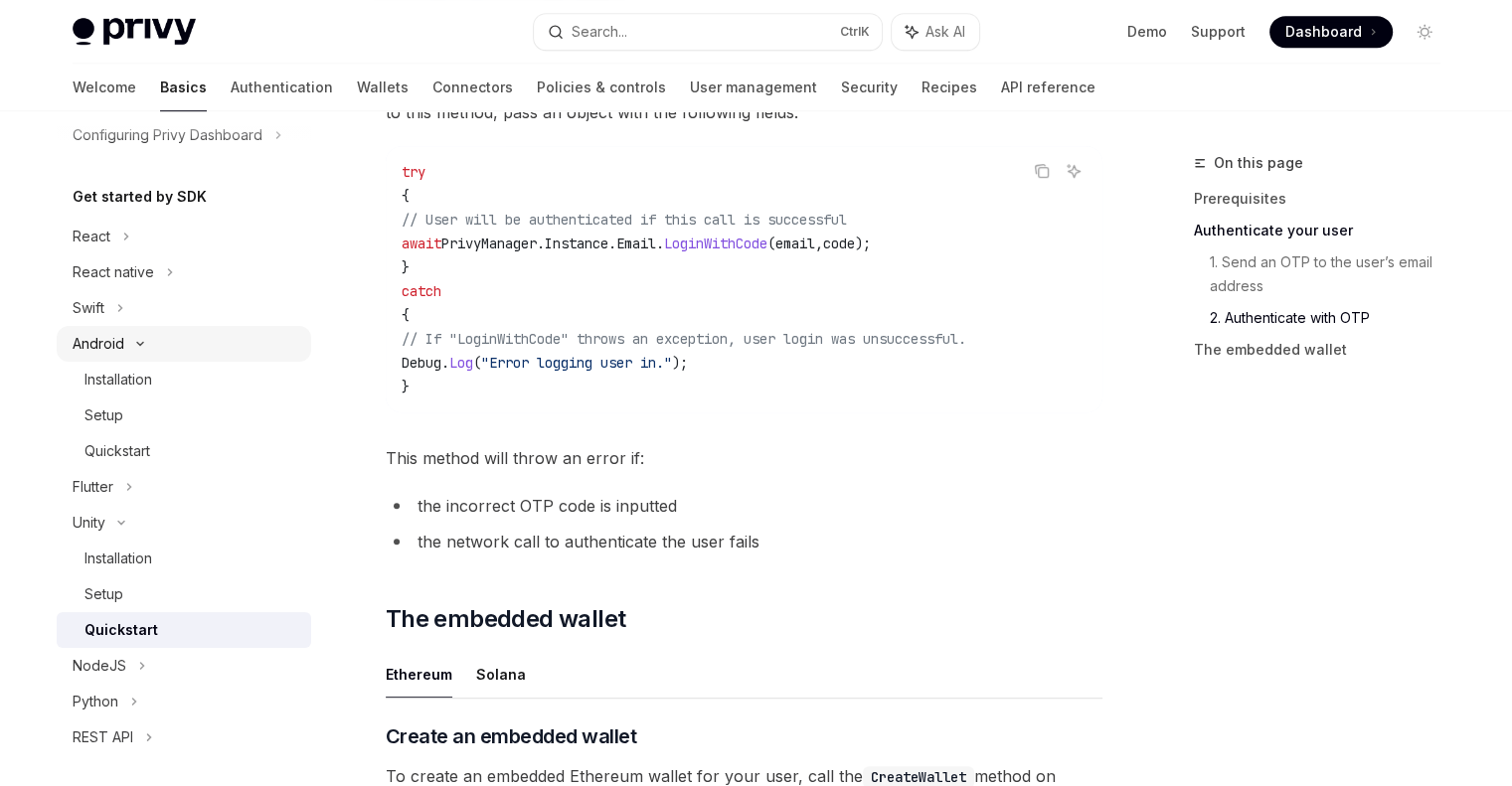 click 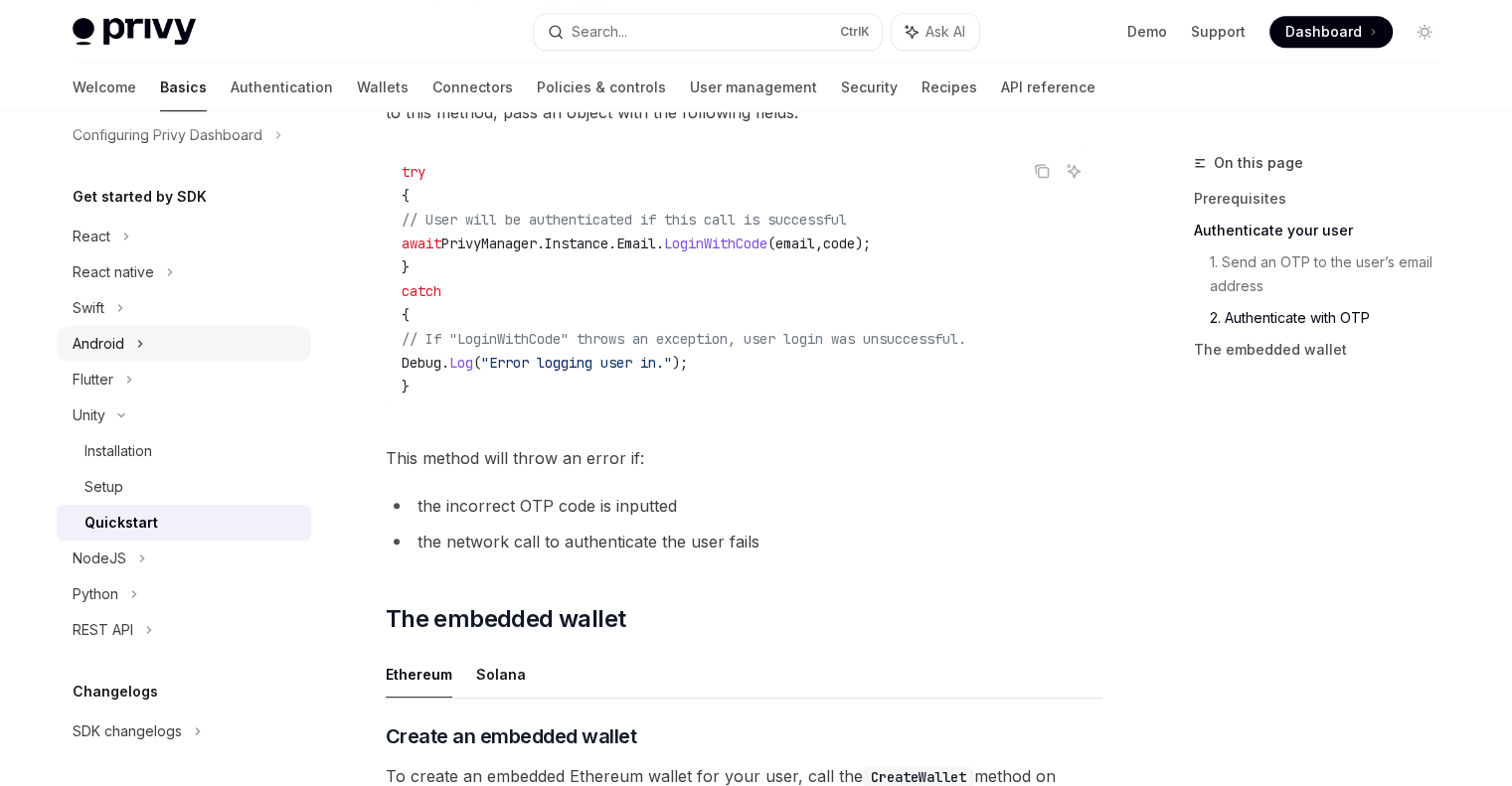 click 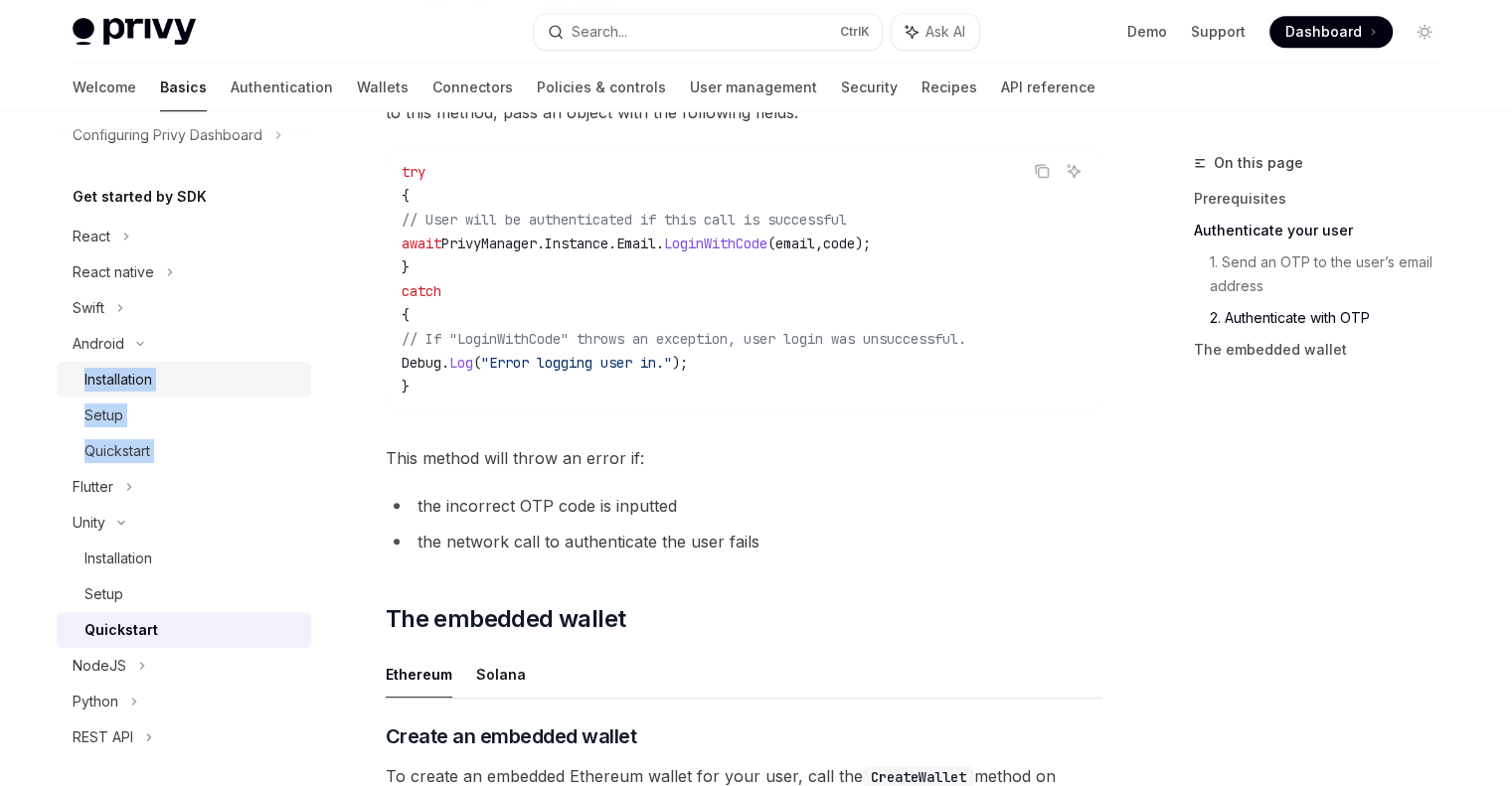 click on "Installation" at bounding box center (118, 380) 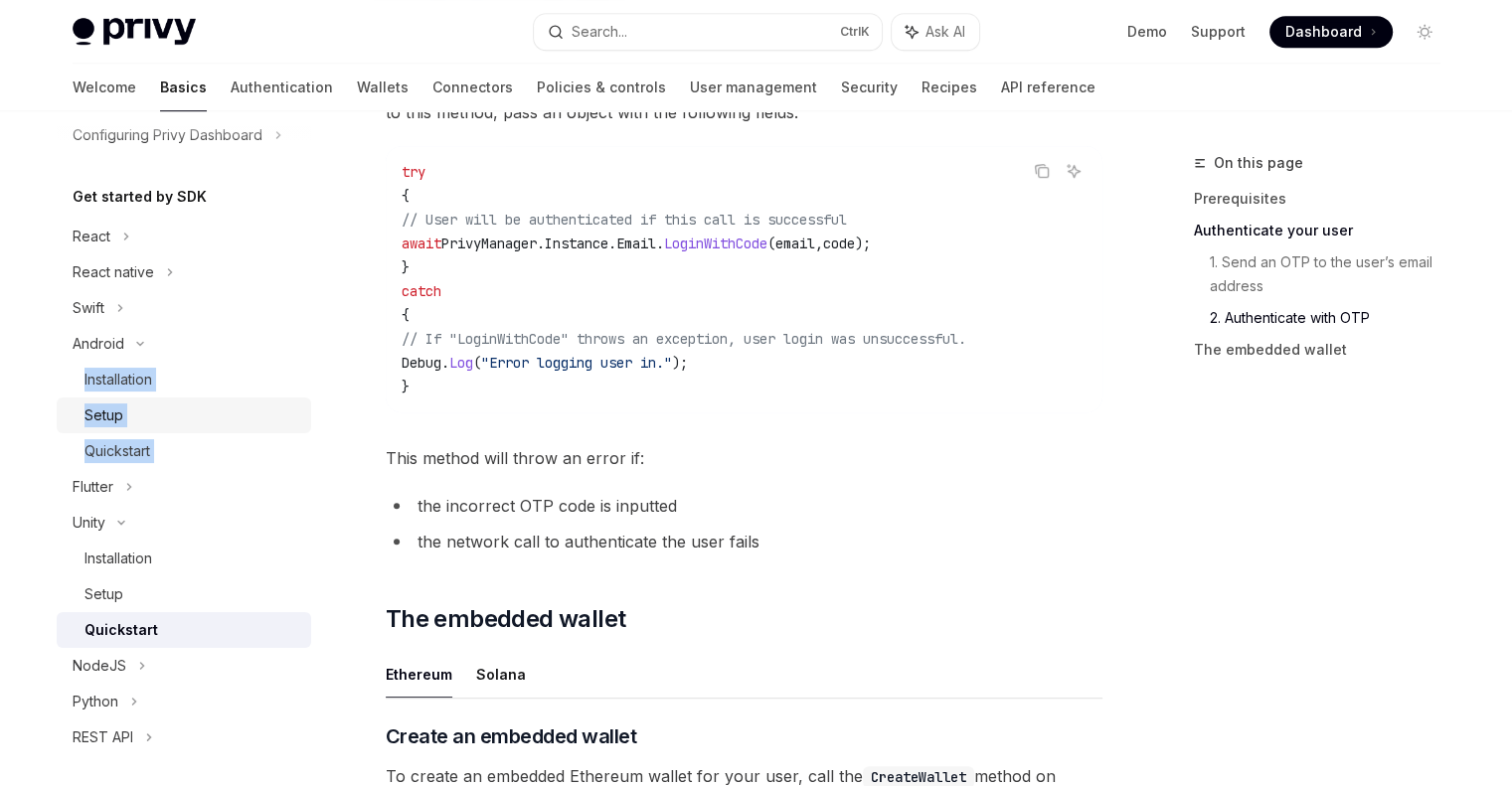 click on "Setup" at bounding box center (192, 415) 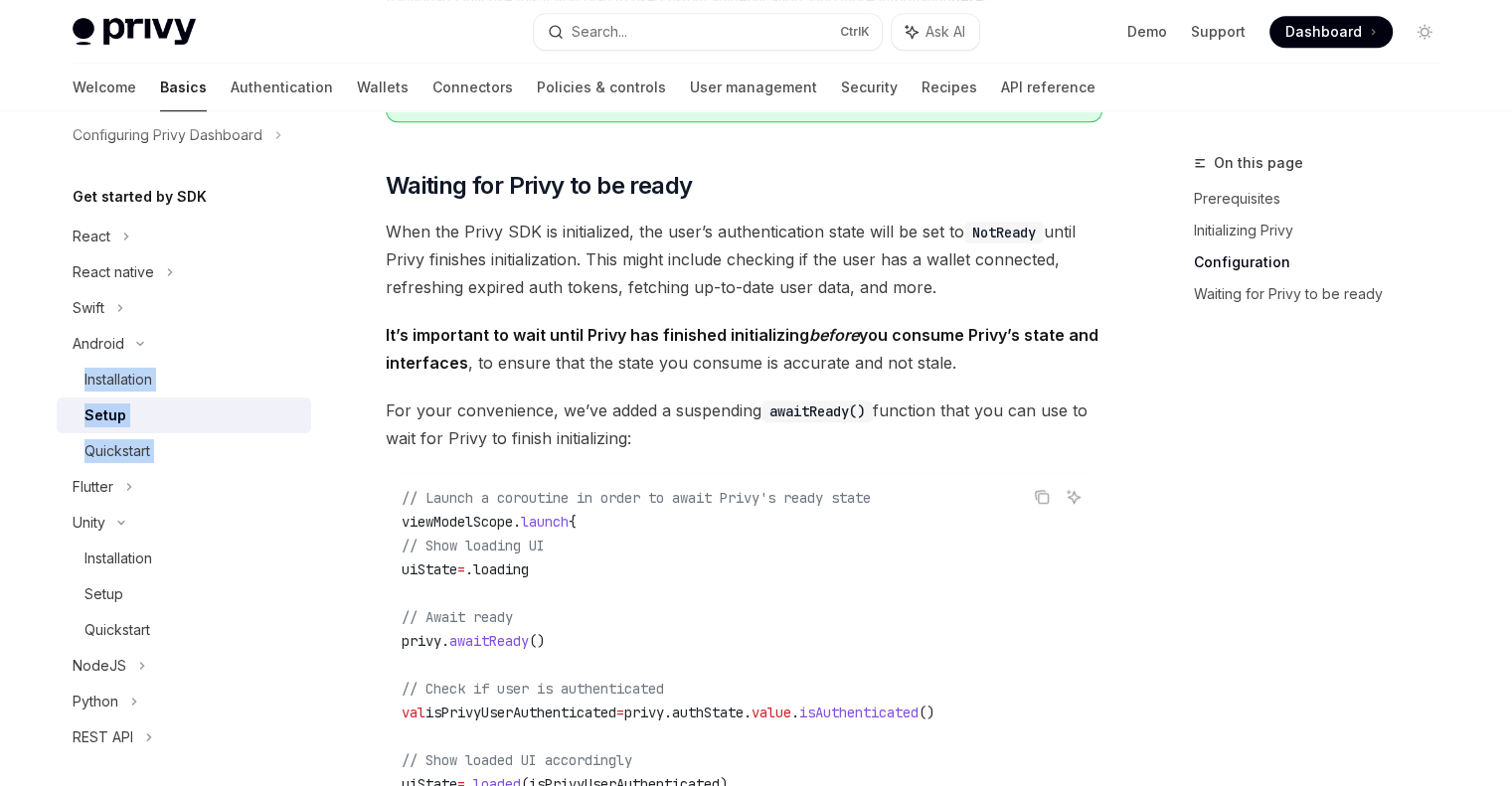 scroll, scrollTop: 1722, scrollLeft: 0, axis: vertical 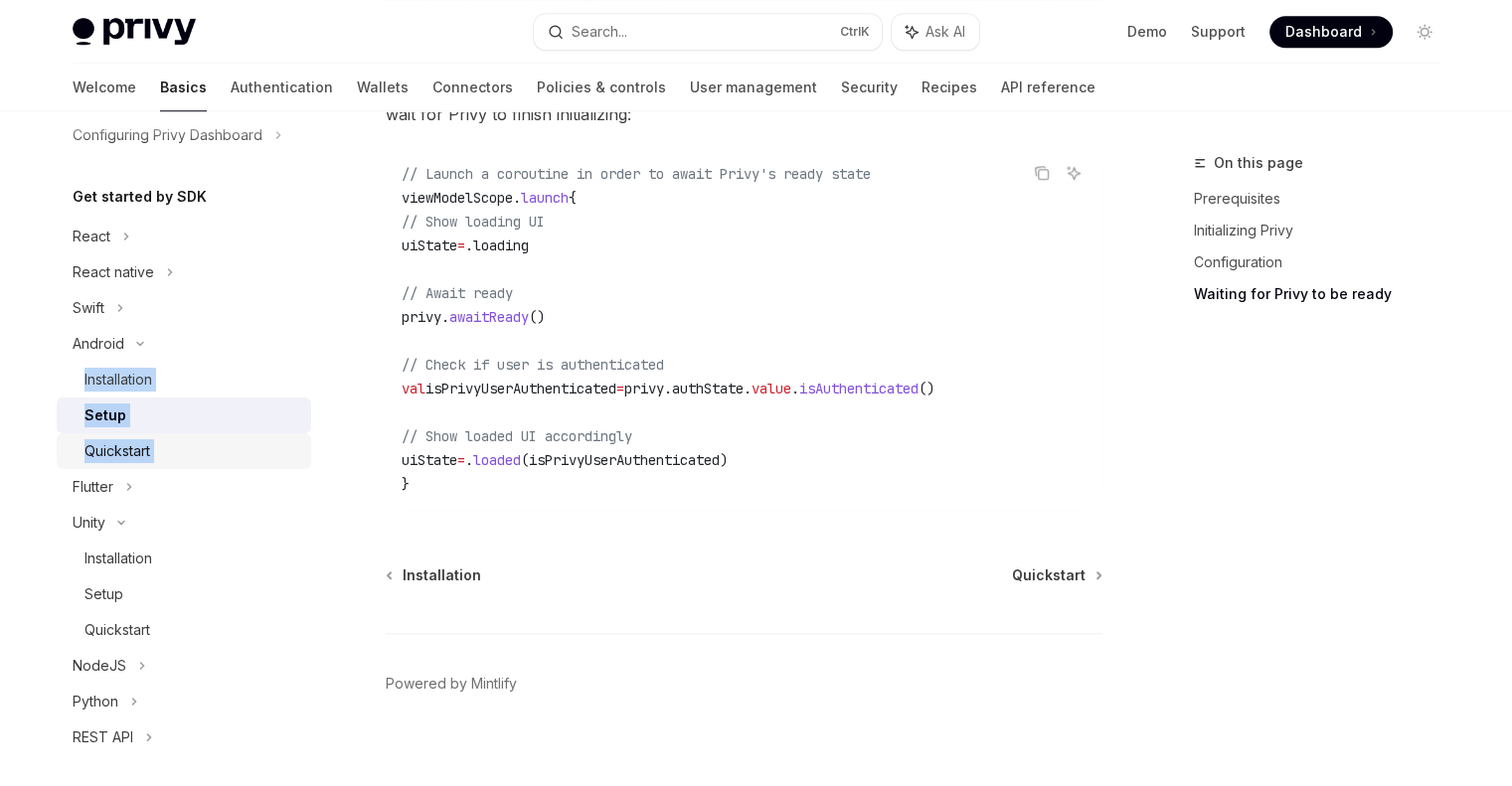 click on "Quickstart" at bounding box center [117, 451] 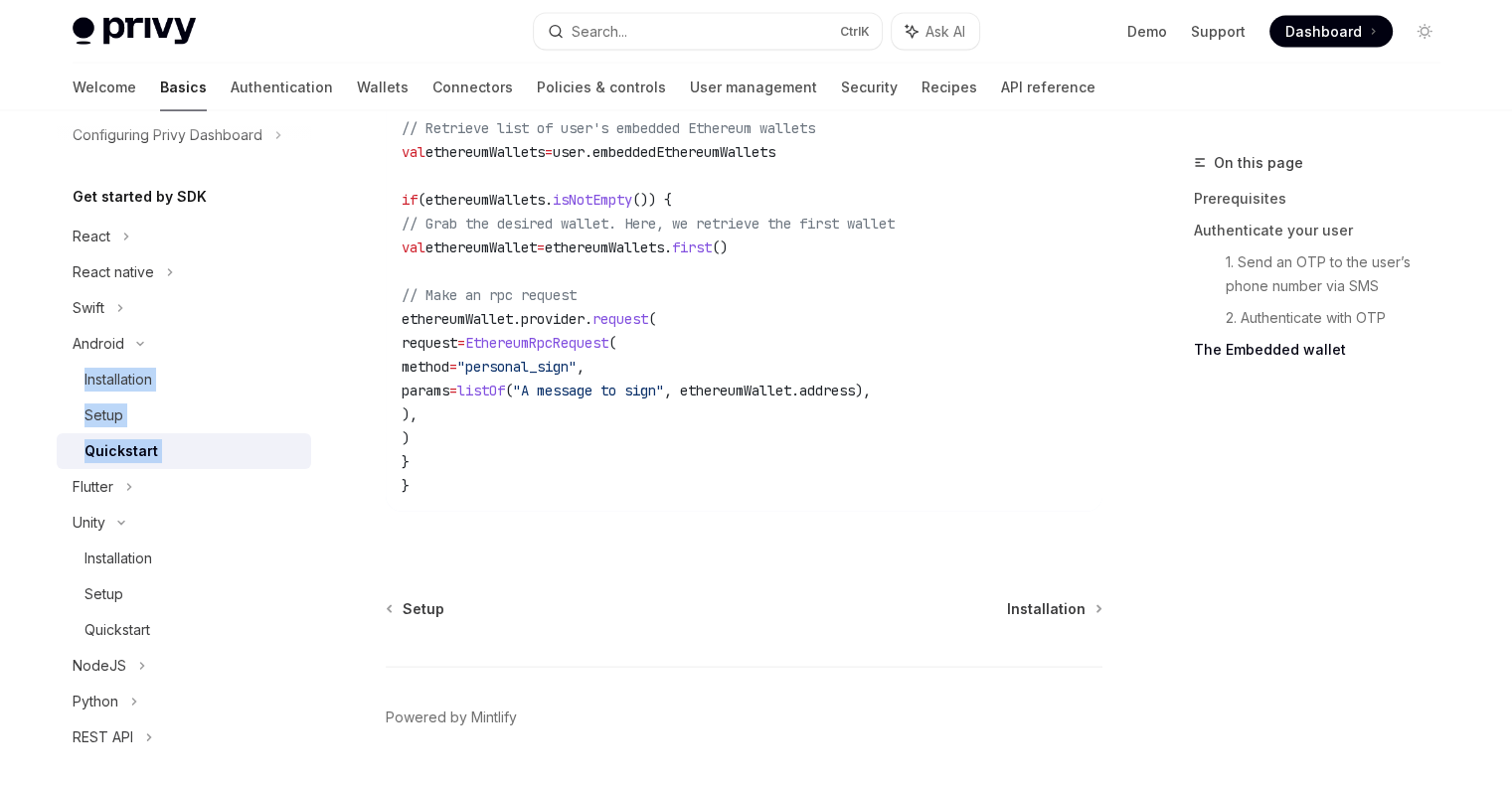 scroll, scrollTop: 4224, scrollLeft: 0, axis: vertical 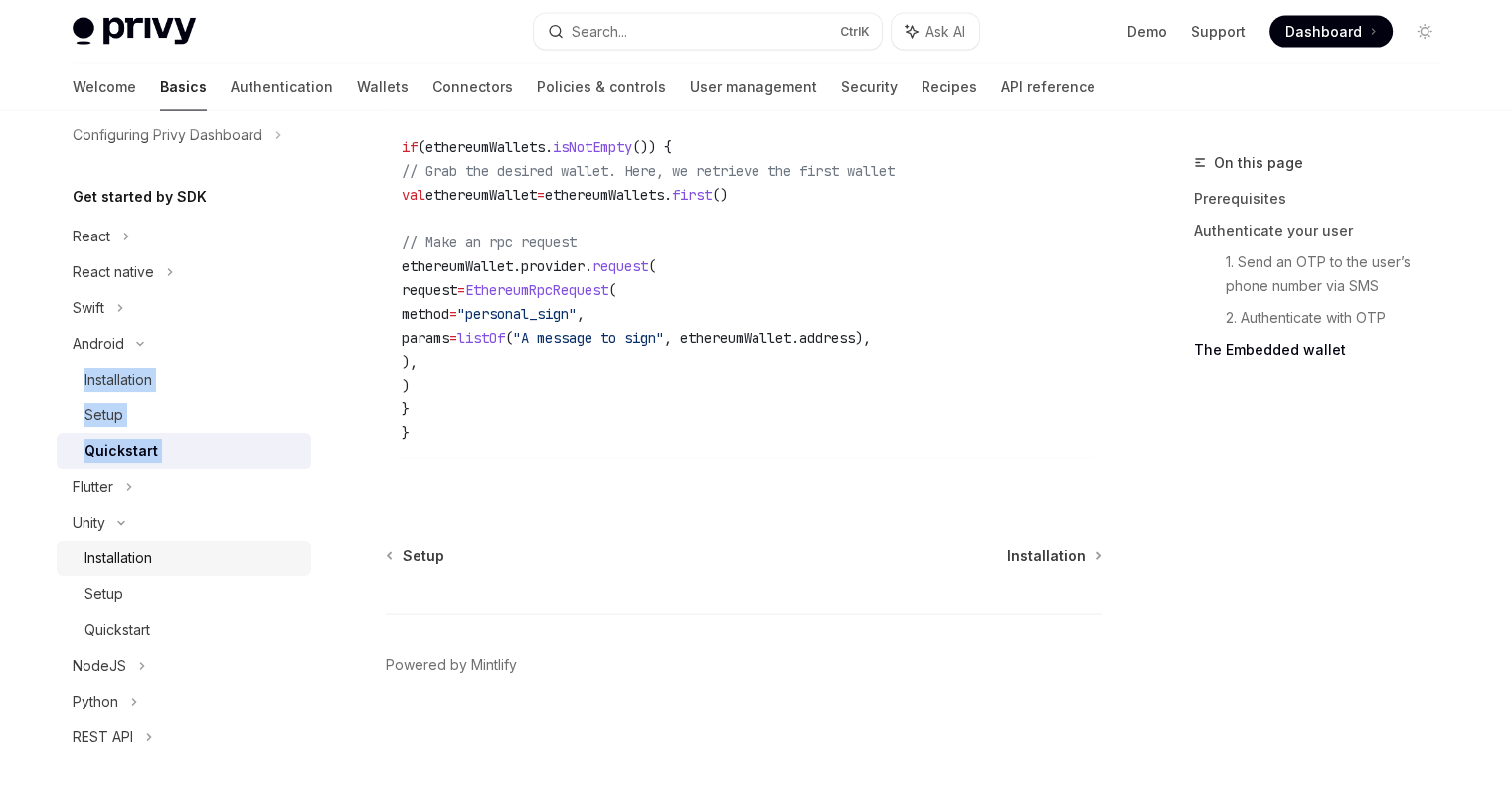 click on "Installation" at bounding box center (118, 558) 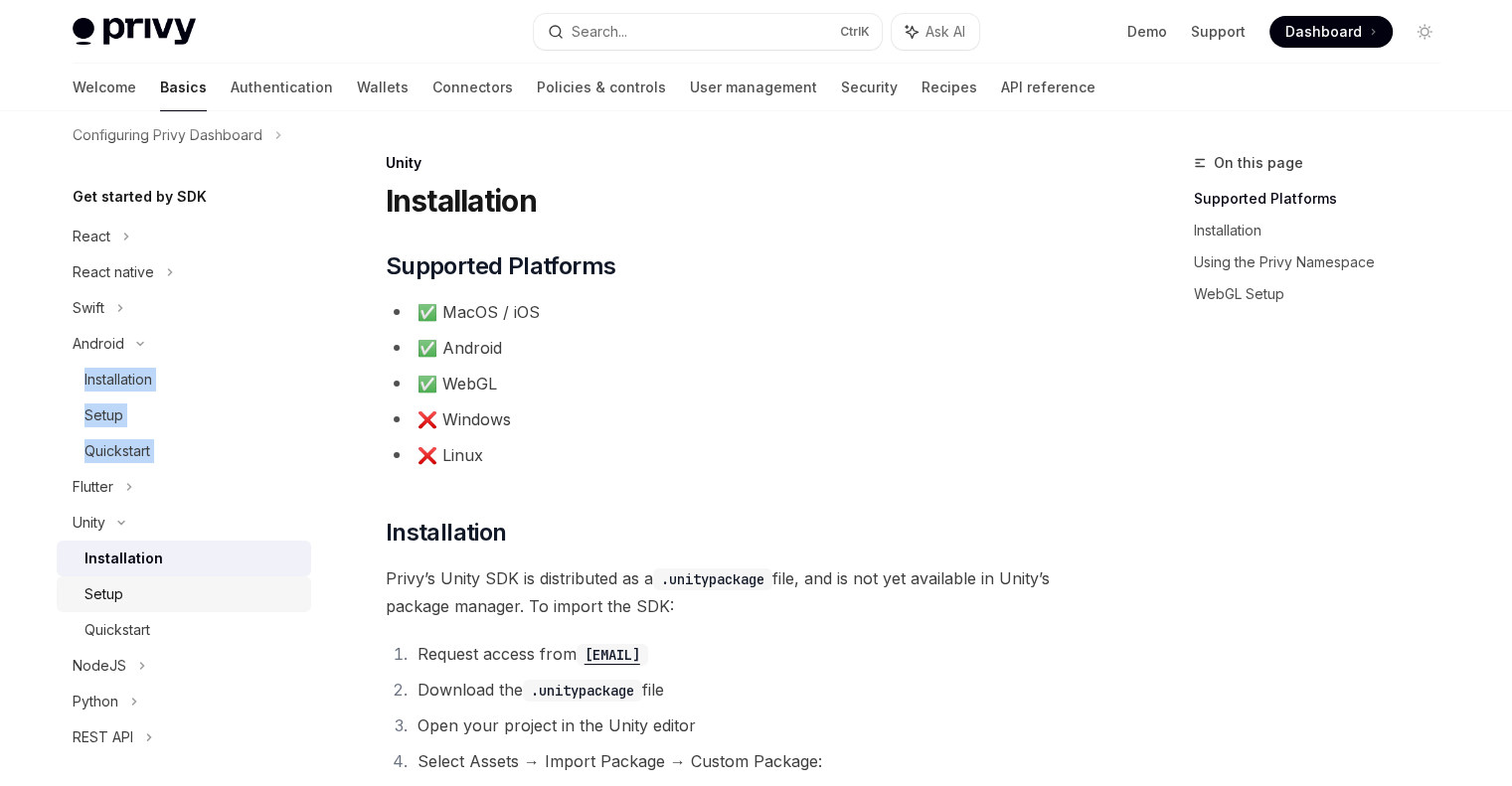 click on "Setup" at bounding box center (192, 594) 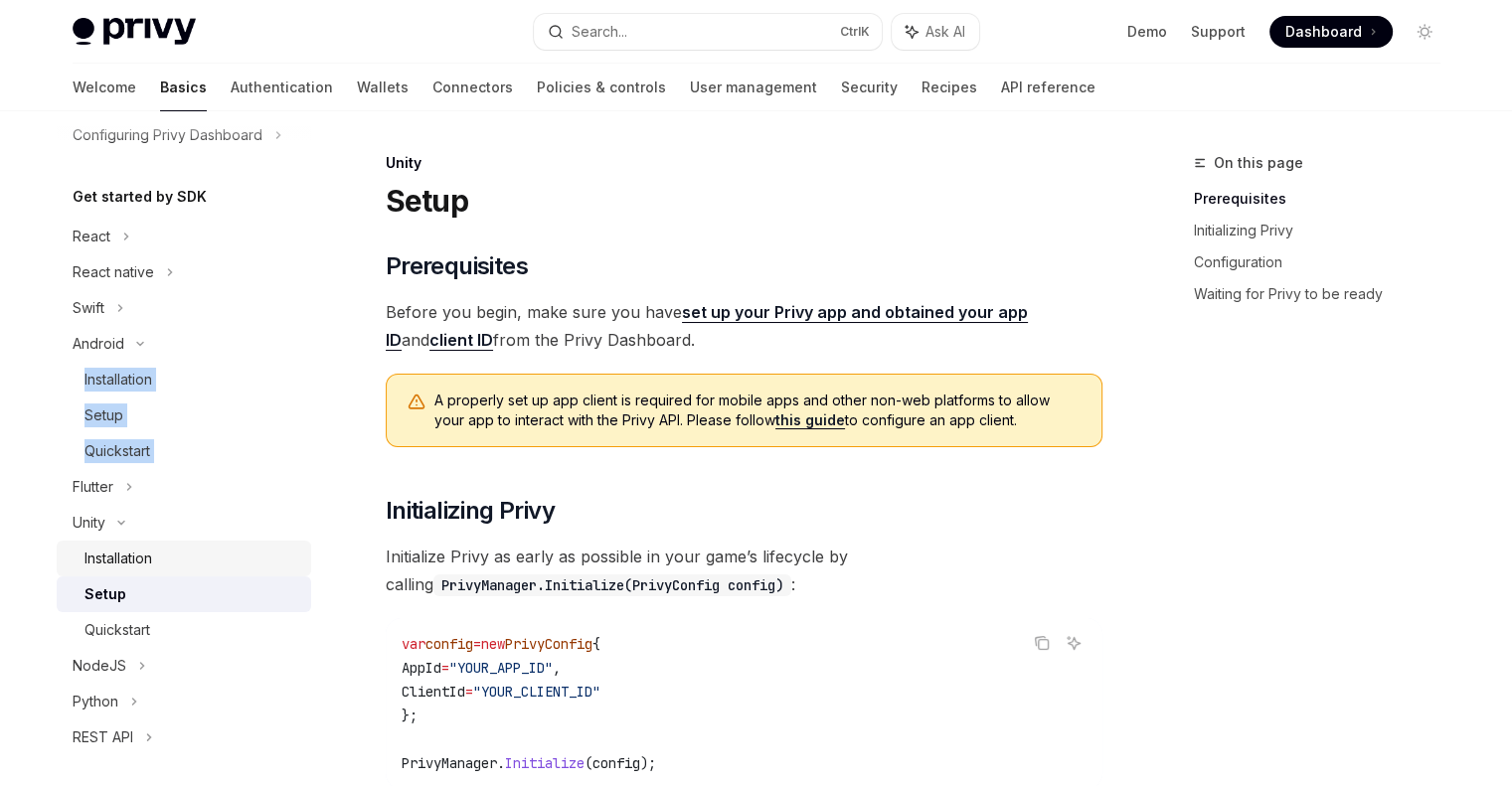 click on "Installation" at bounding box center [192, 558] 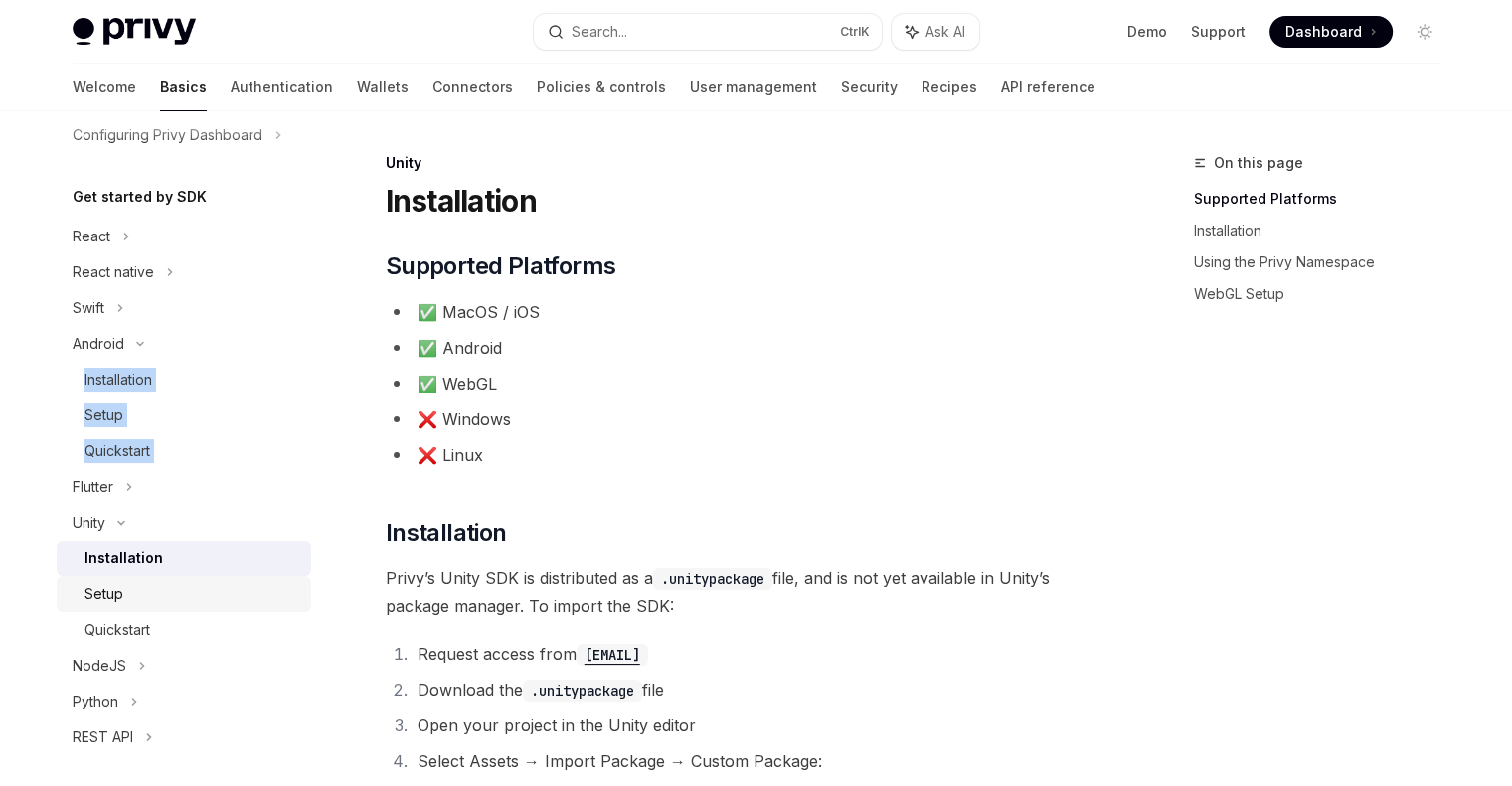 click on "Setup" at bounding box center (192, 594) 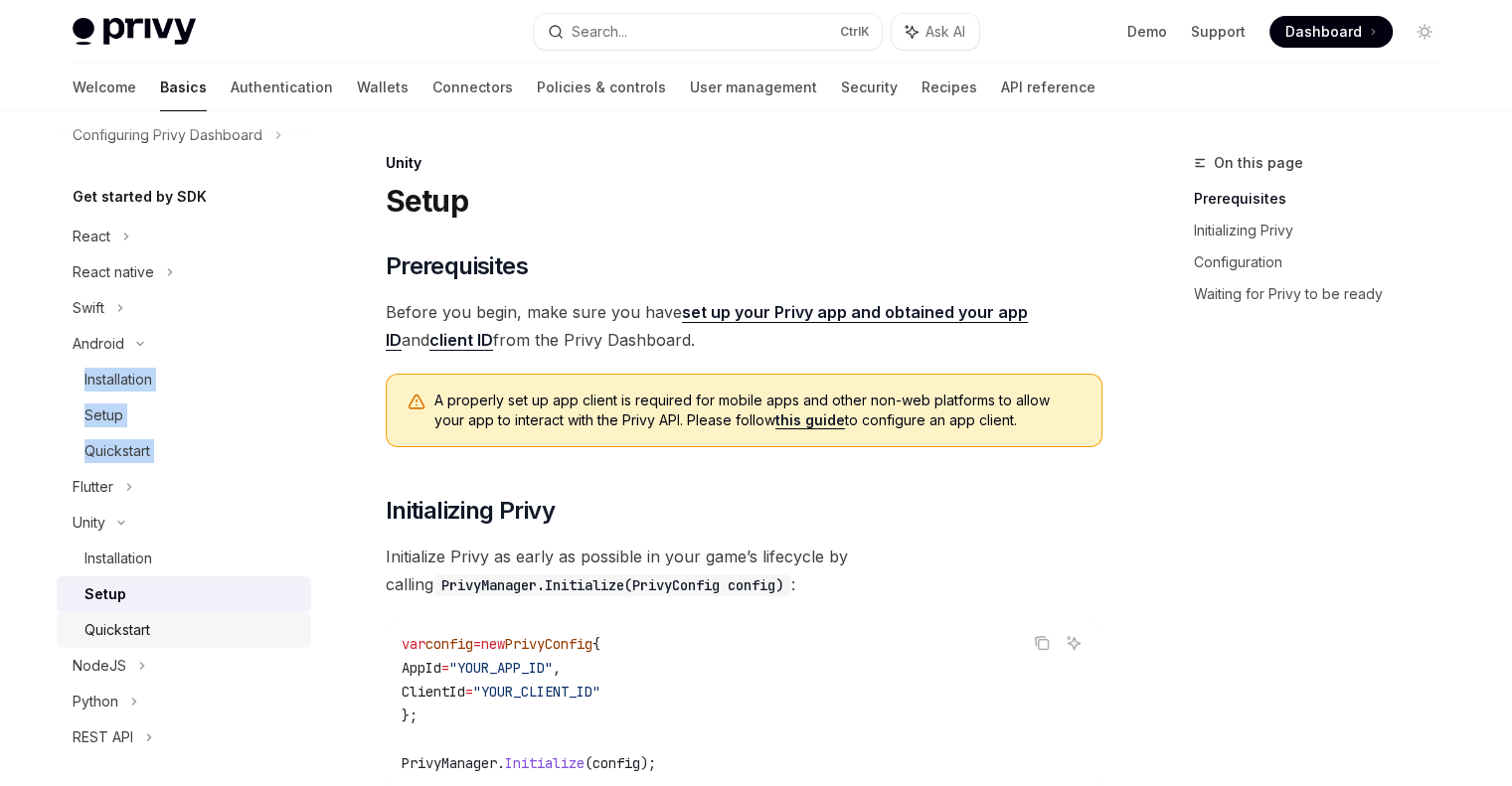 click on "Quickstart" at bounding box center (117, 630) 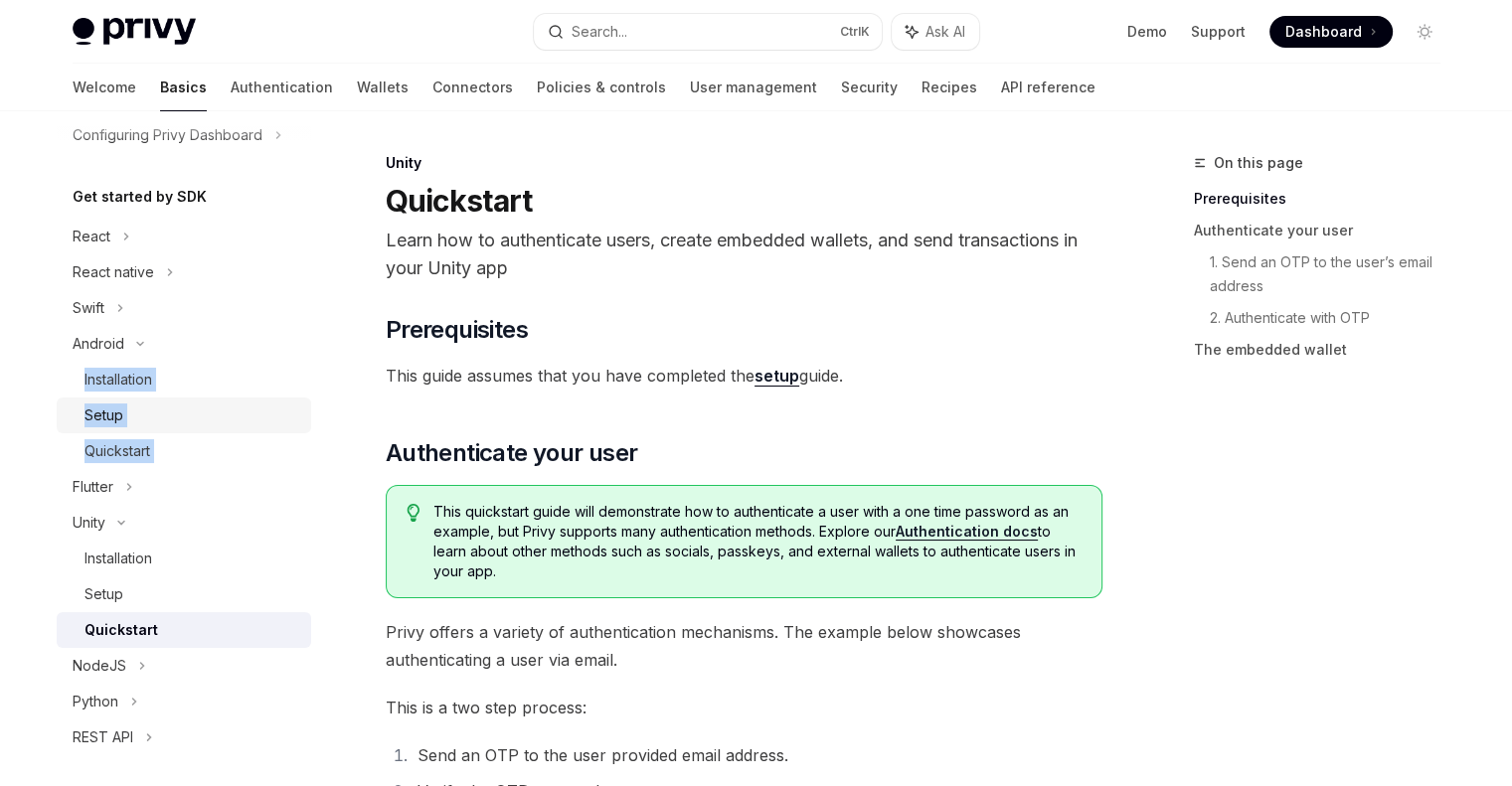 click on "Setup" at bounding box center [192, 415] 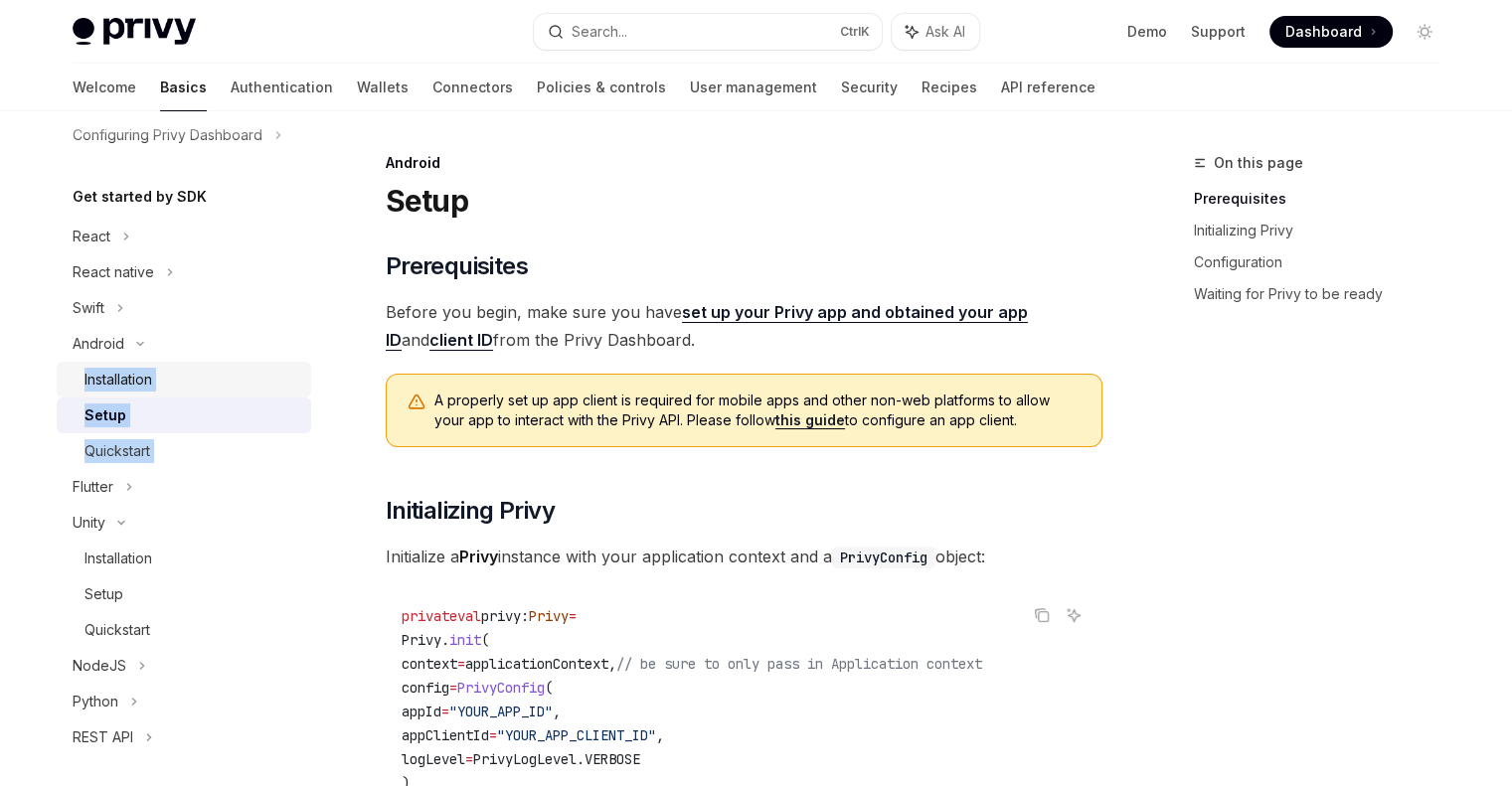 click on "Installation" at bounding box center (118, 380) 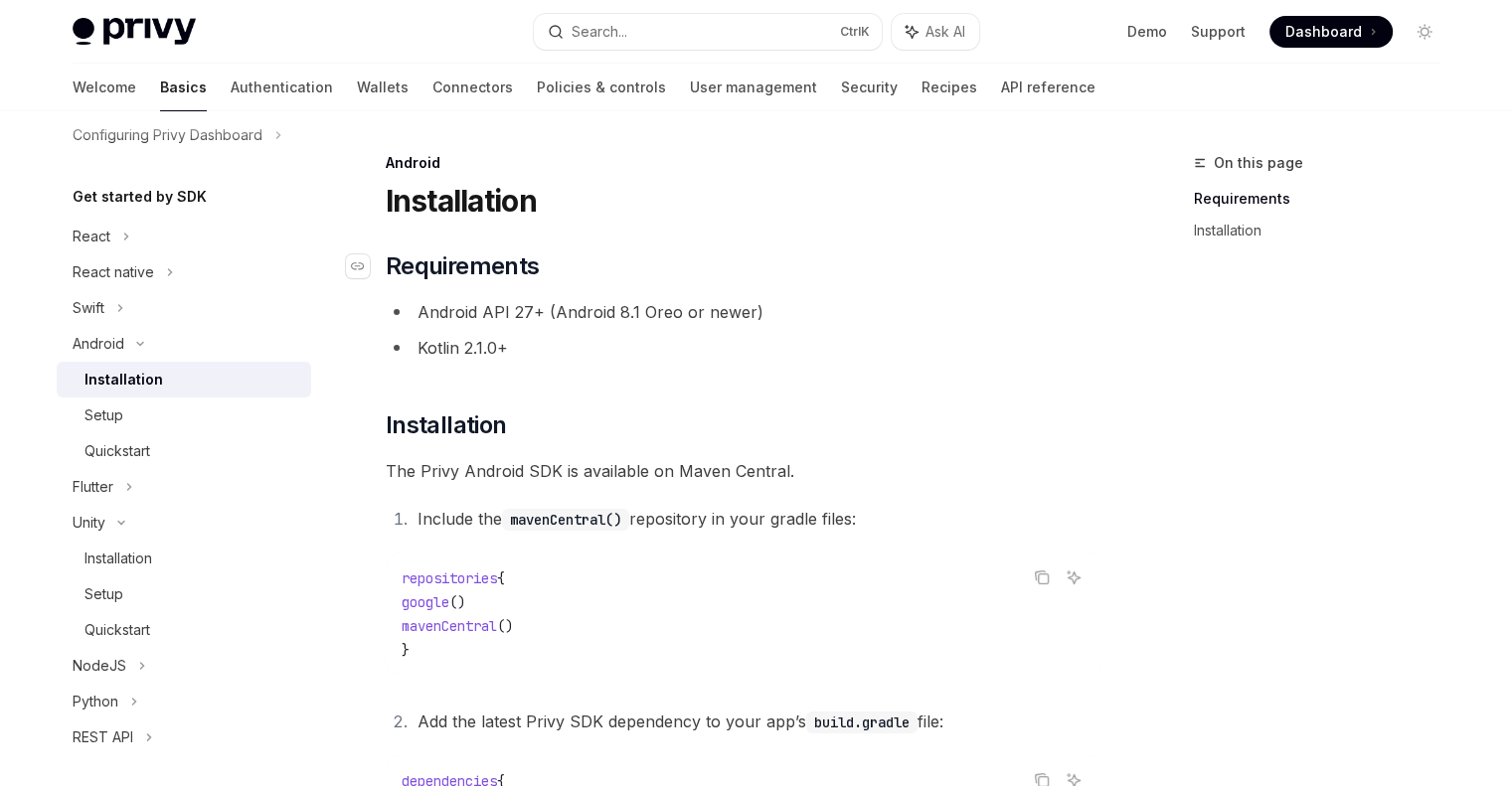 drag, startPoint x: 541, startPoint y: 232, endPoint x: 572, endPoint y: 255, distance: 38.60052 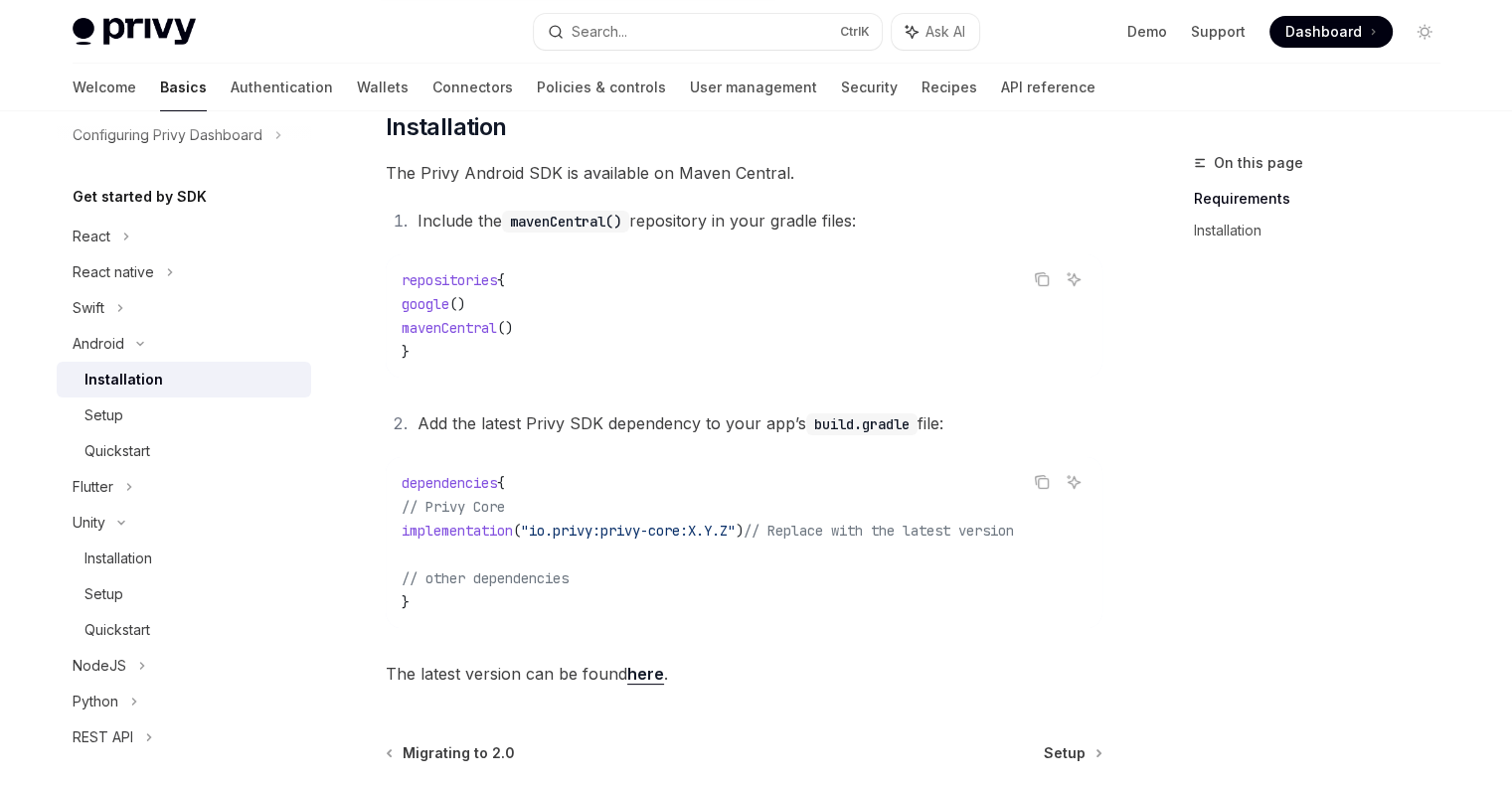 scroll, scrollTop: 305, scrollLeft: 0, axis: vertical 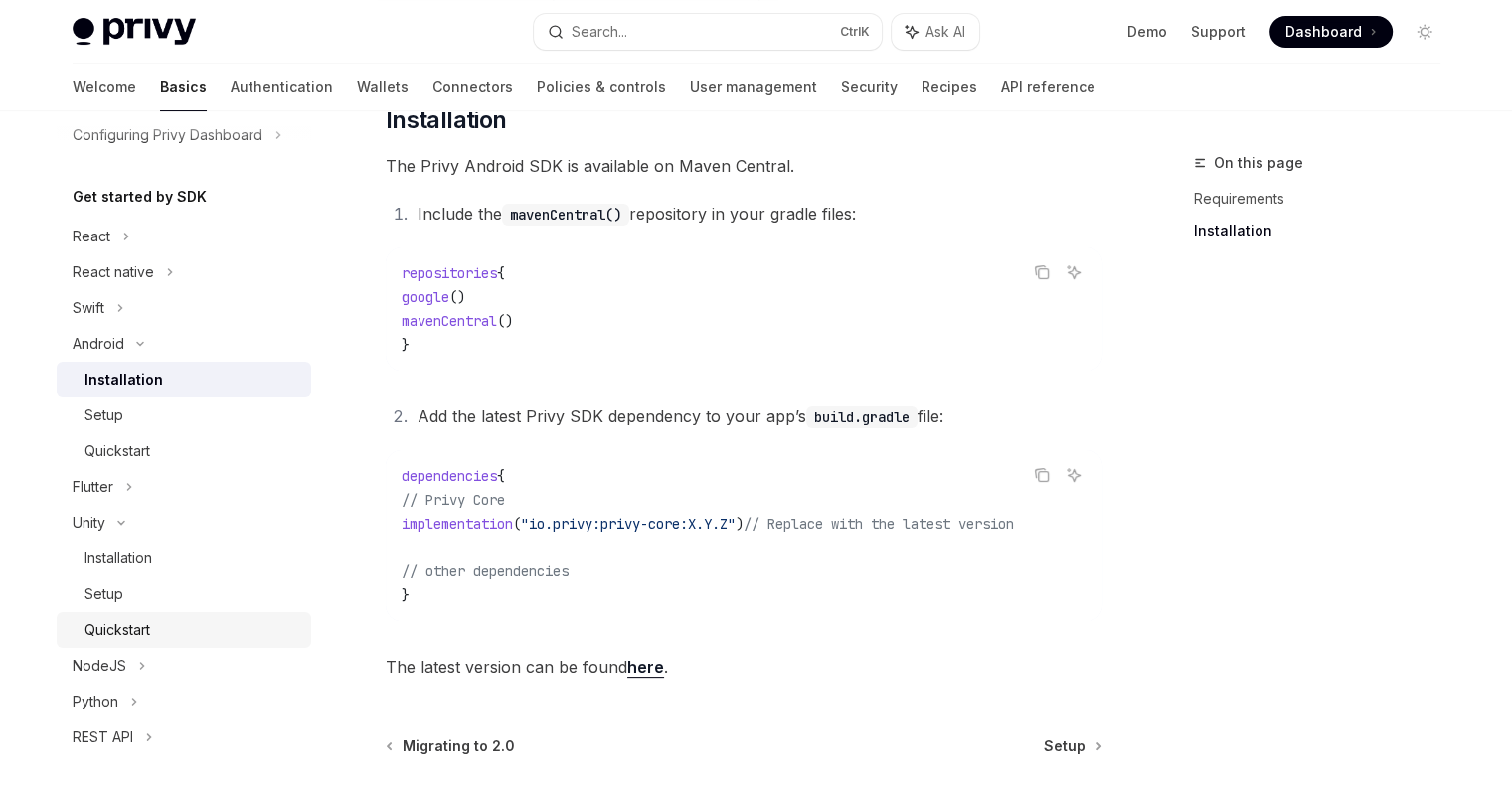 click on "Quickstart" at bounding box center (117, 630) 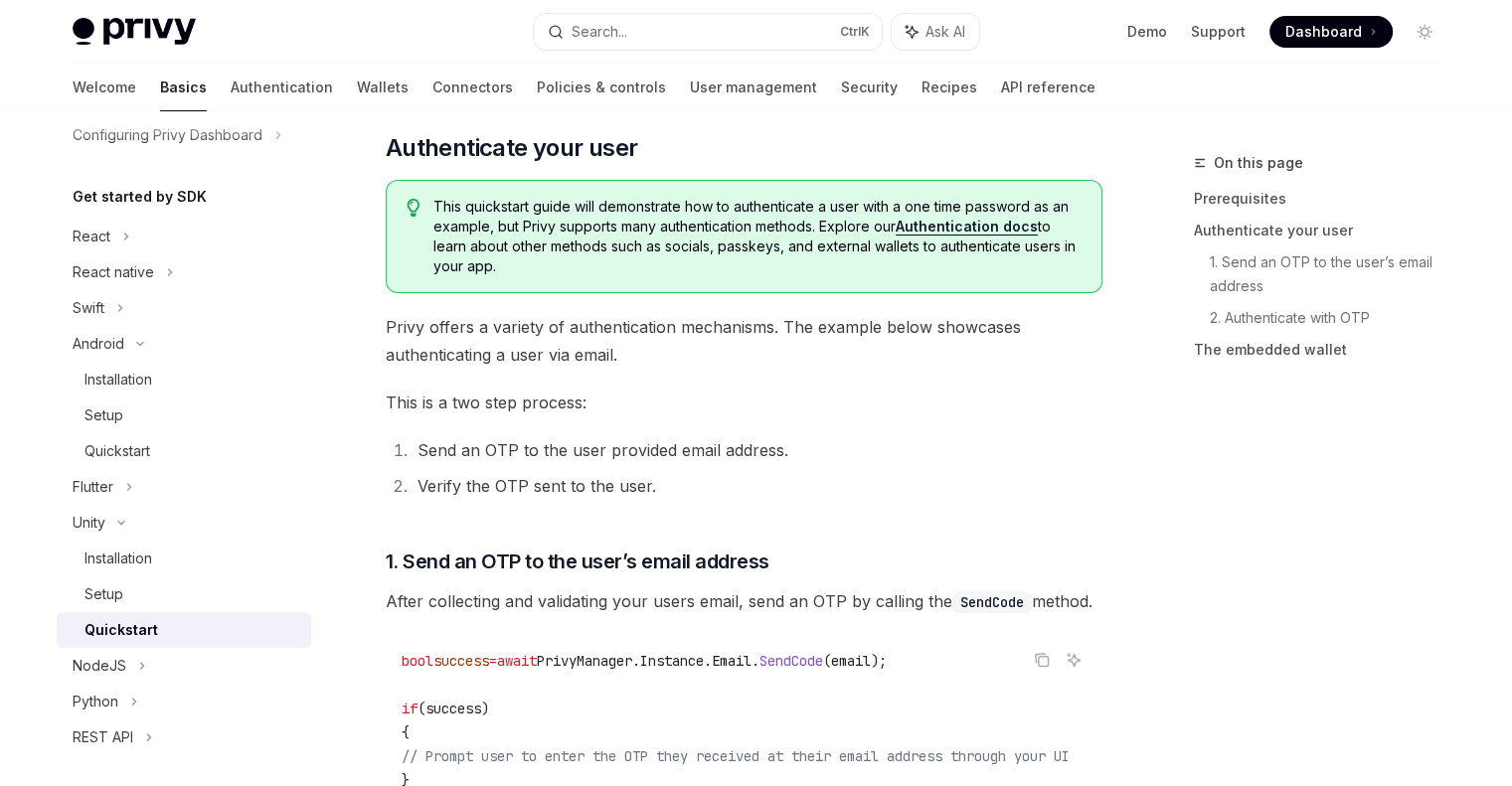 type on "*" 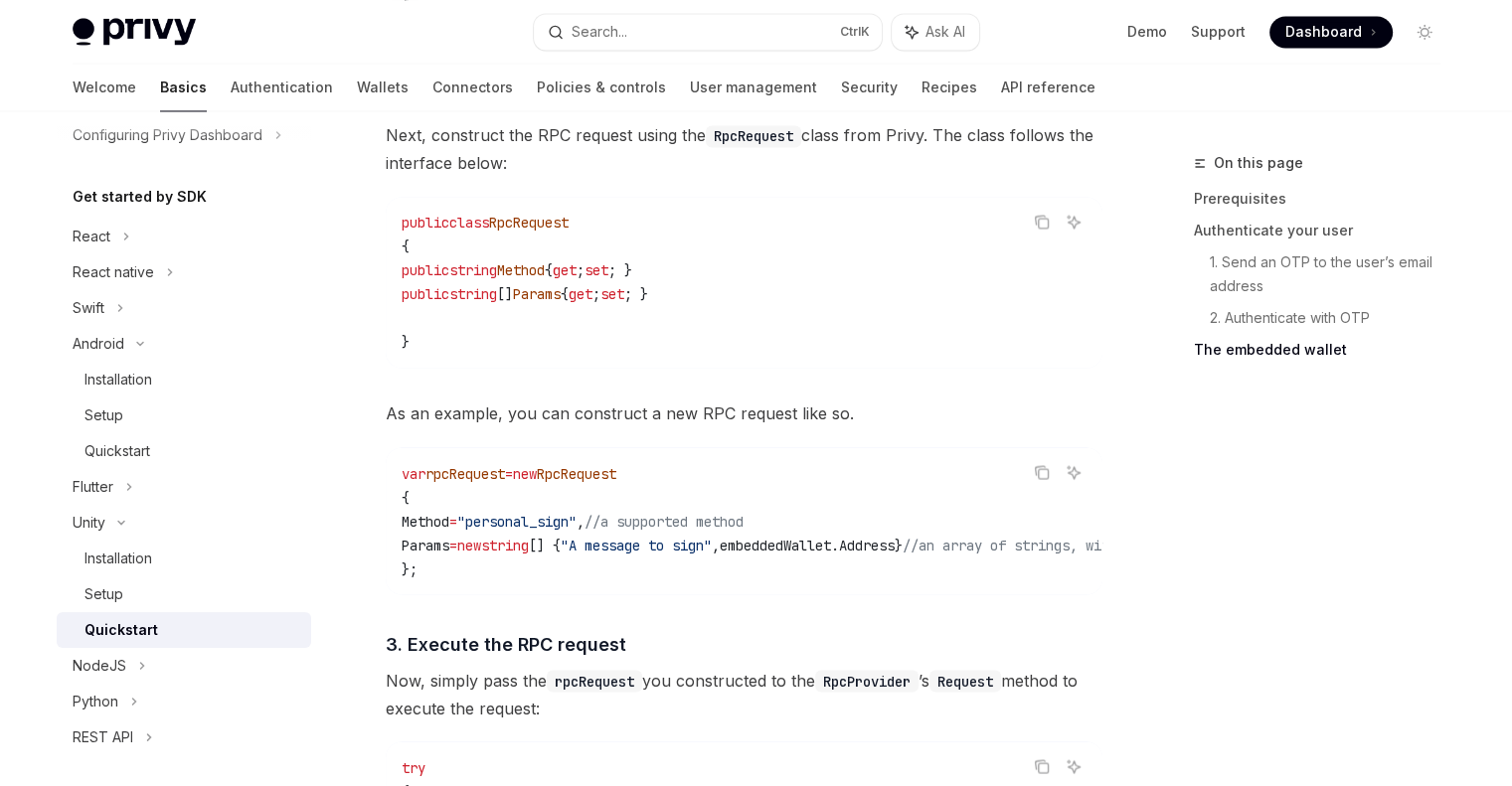 scroll, scrollTop: 3337, scrollLeft: 0, axis: vertical 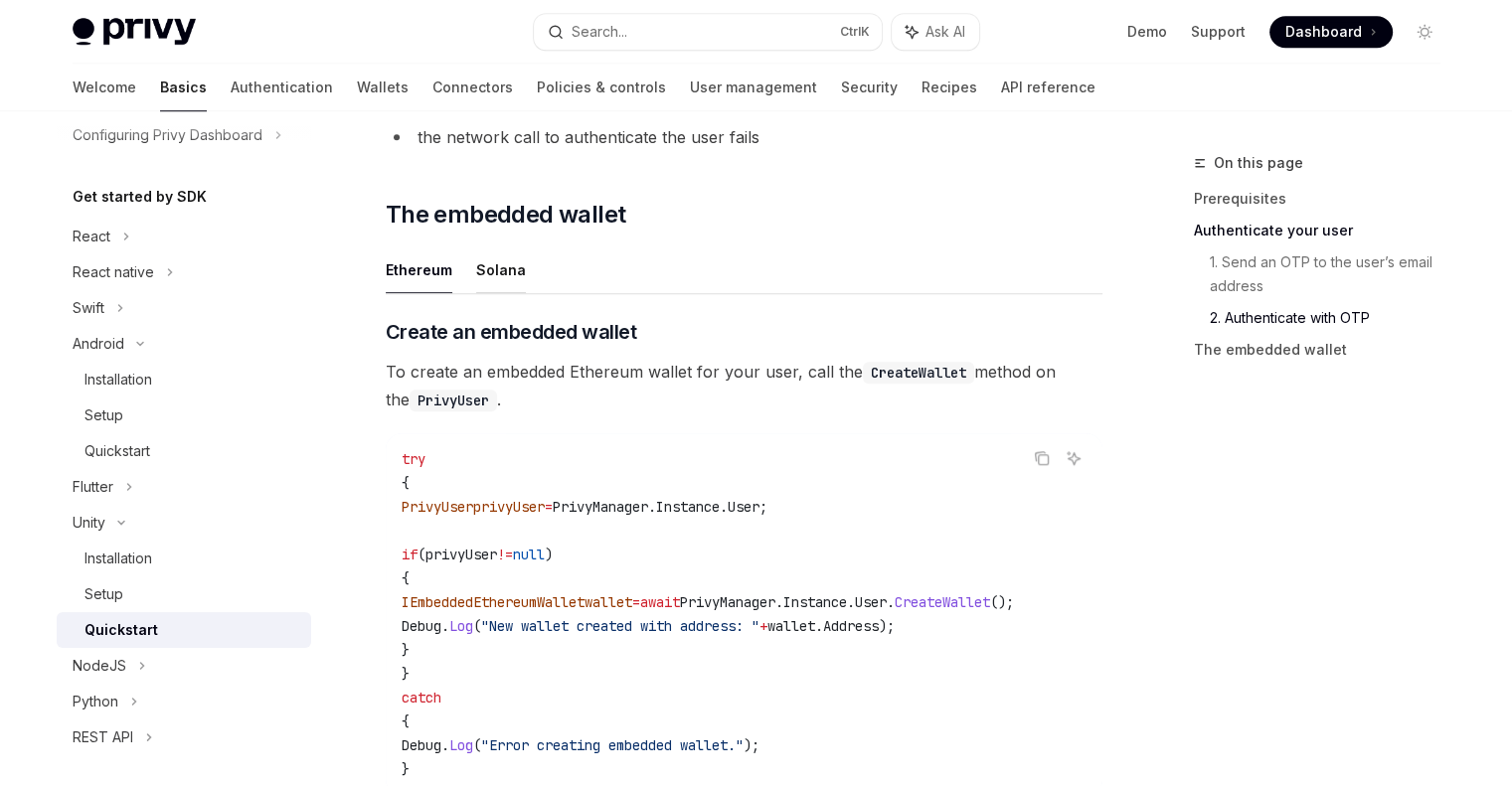 click on "Solana" at bounding box center (501, 269) 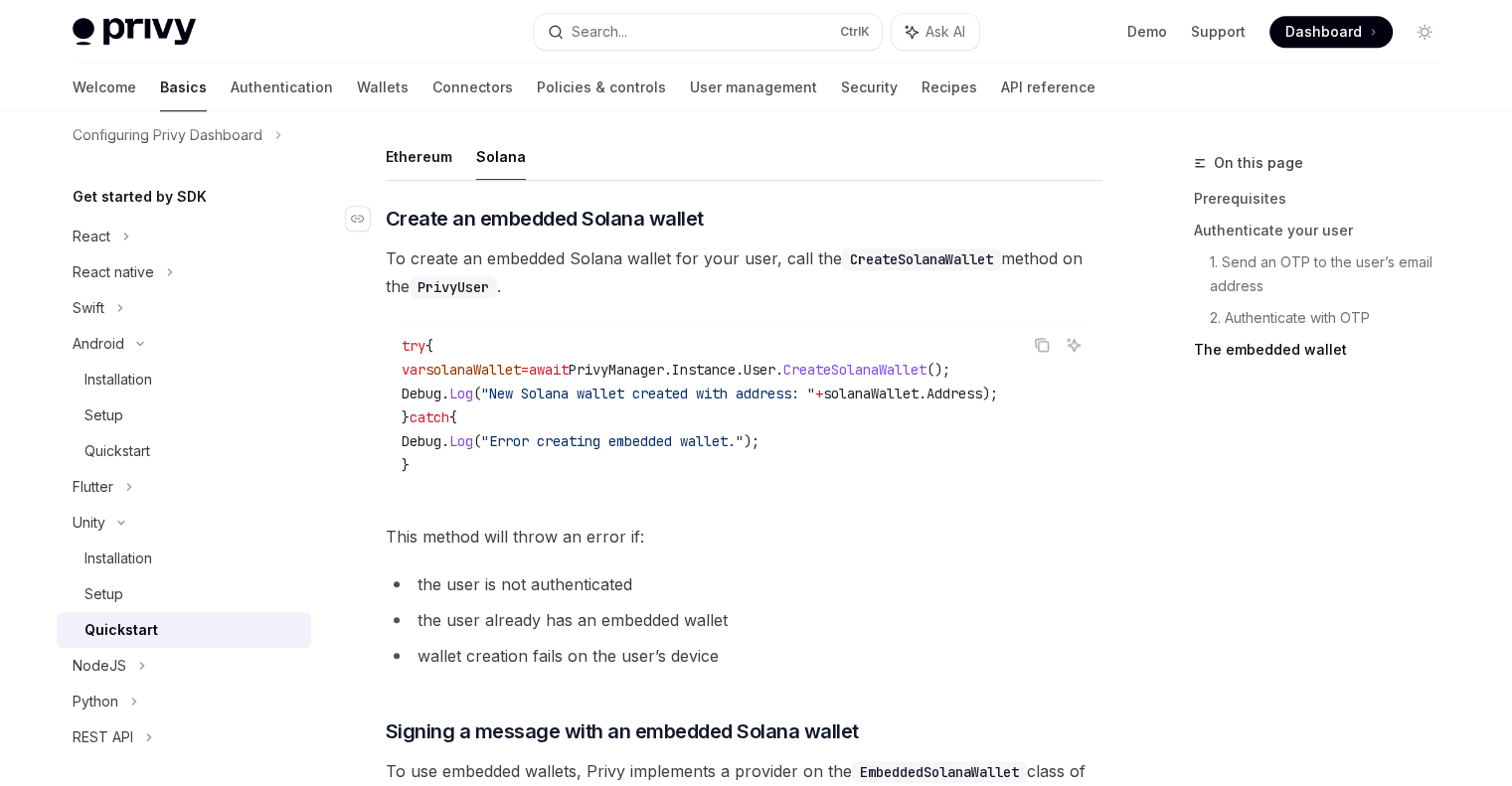 scroll, scrollTop: 1788, scrollLeft: 0, axis: vertical 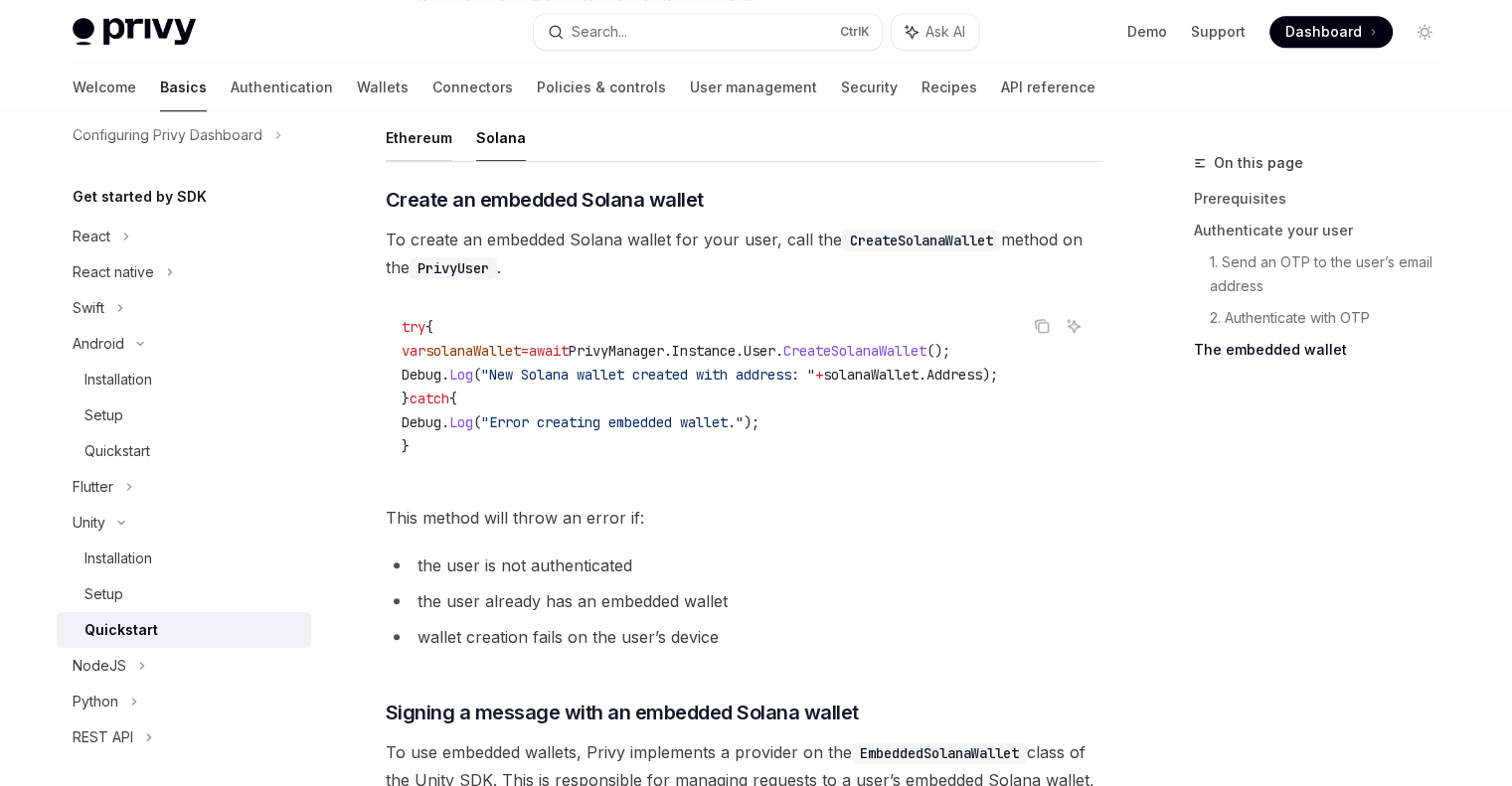 click on "Ethereum" at bounding box center (419, 137) 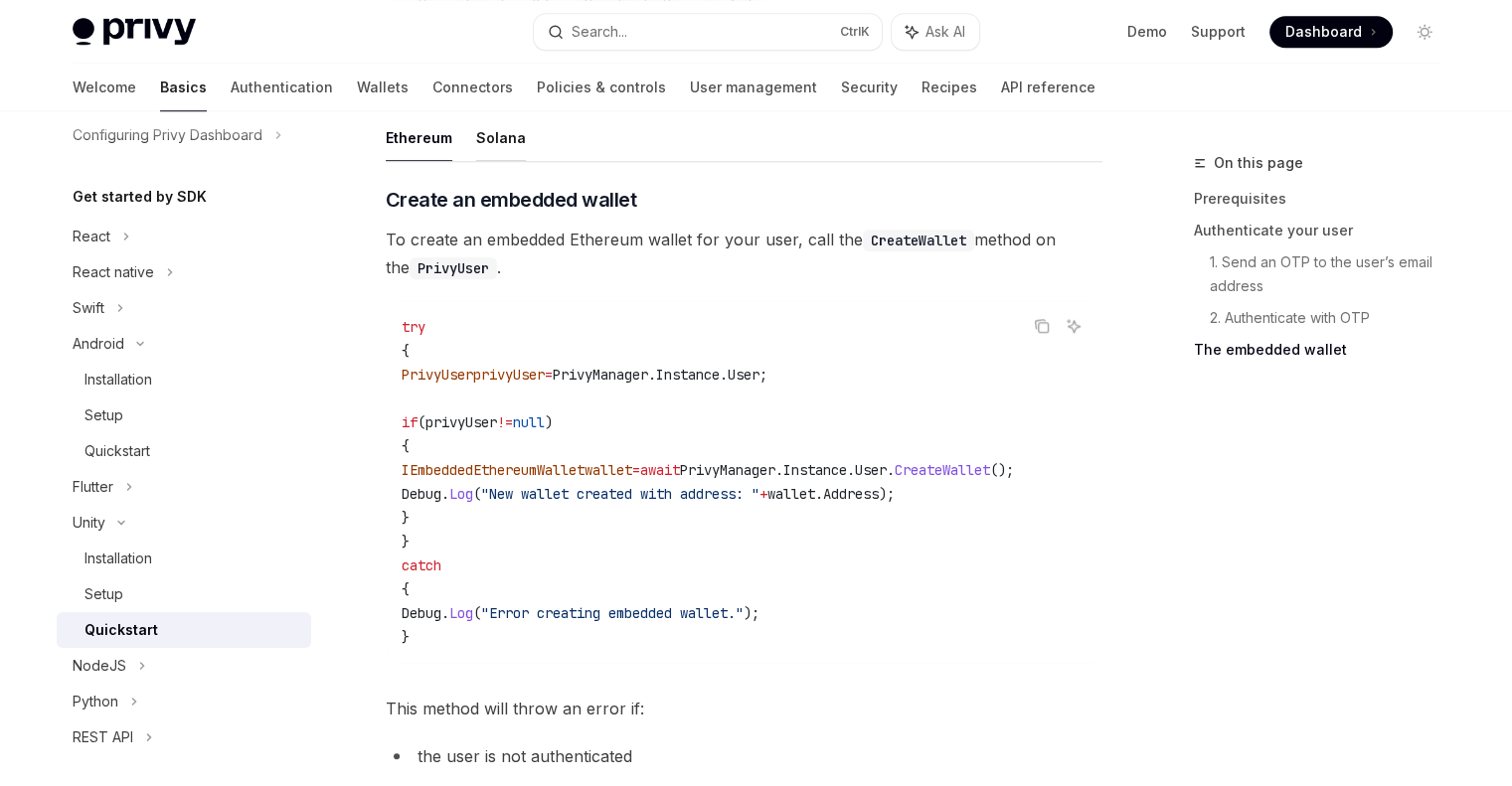 click on "Solana" at bounding box center (501, 137) 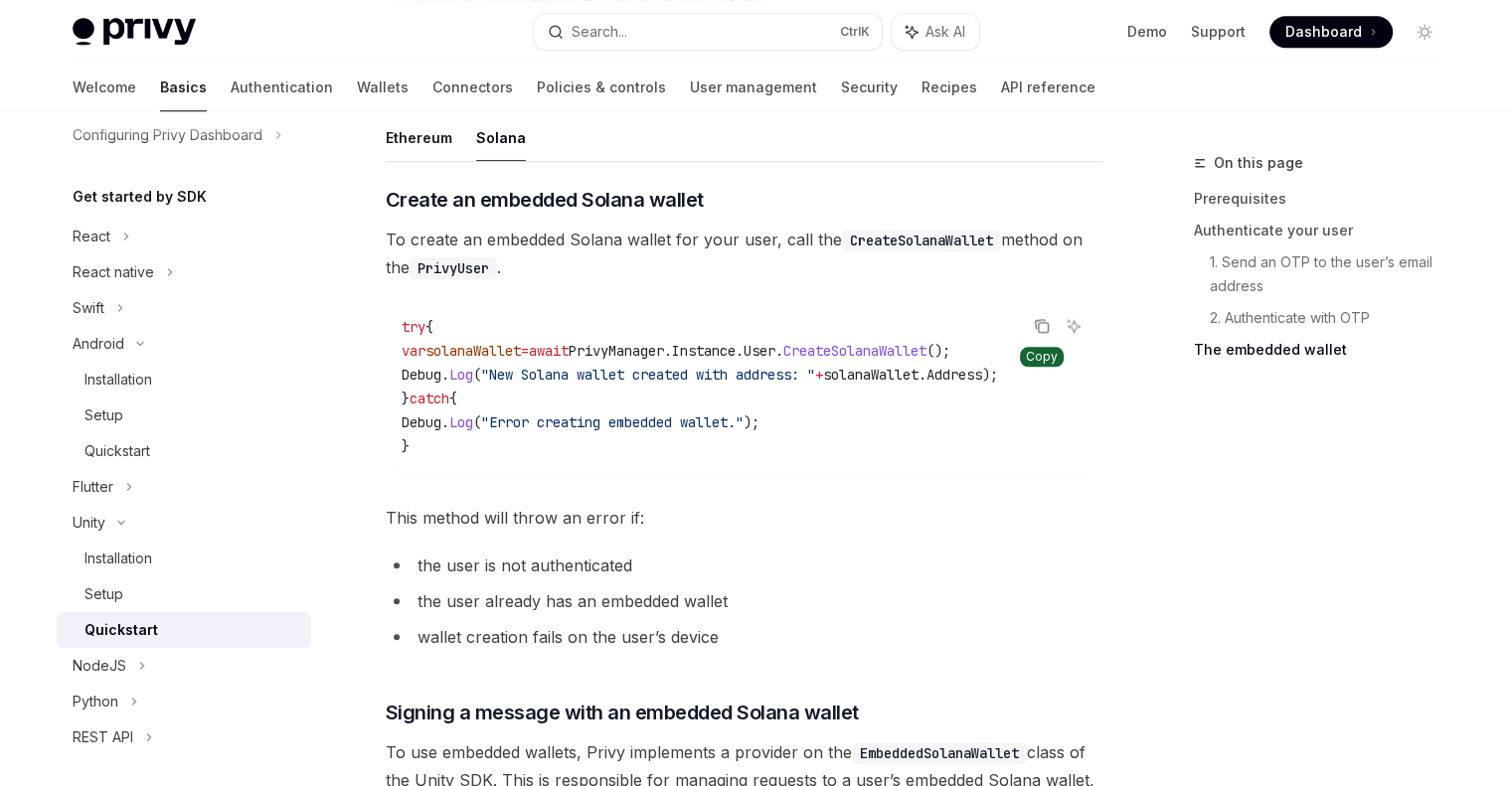 click 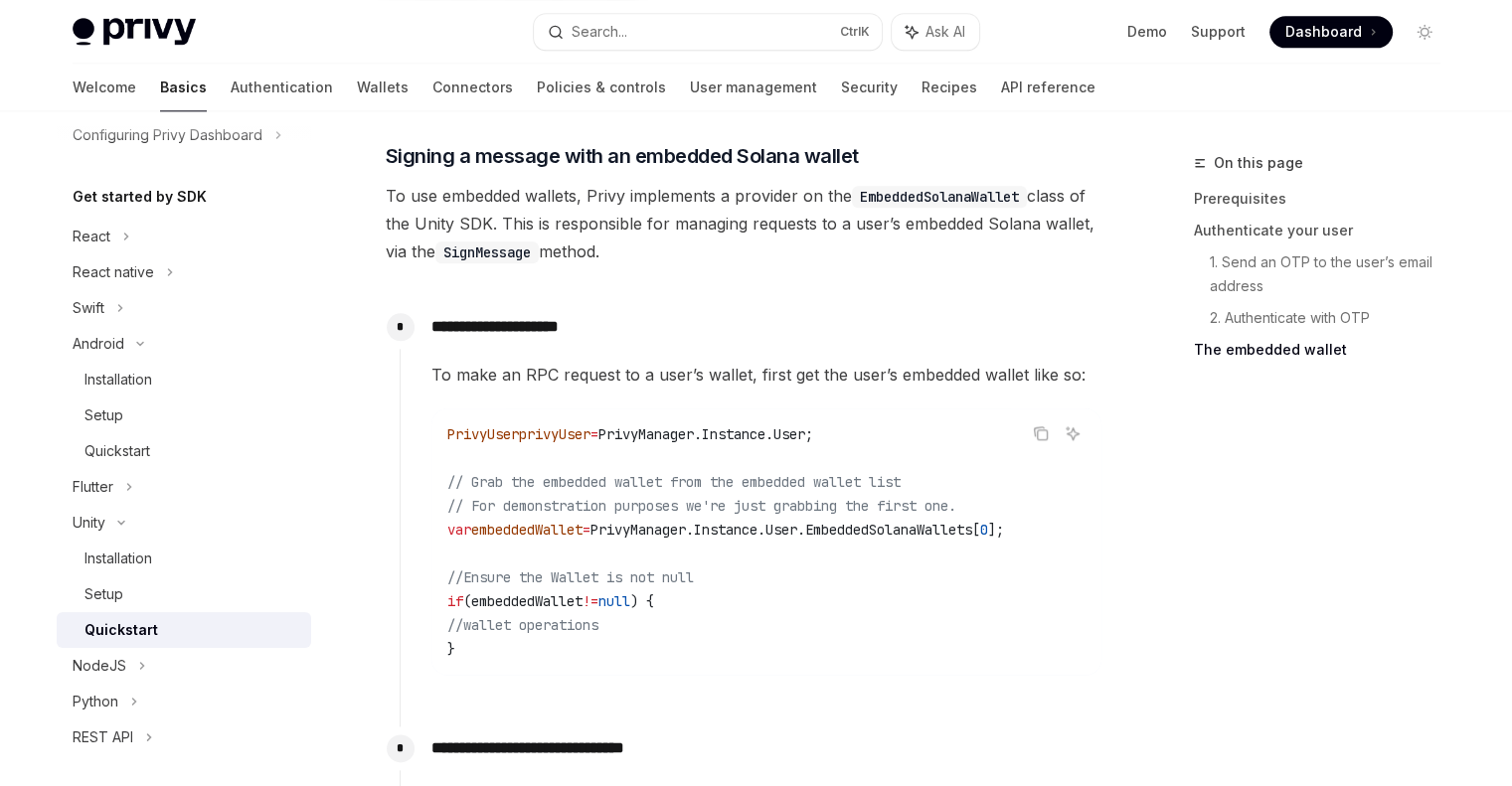 scroll, scrollTop: 2347, scrollLeft: 0, axis: vertical 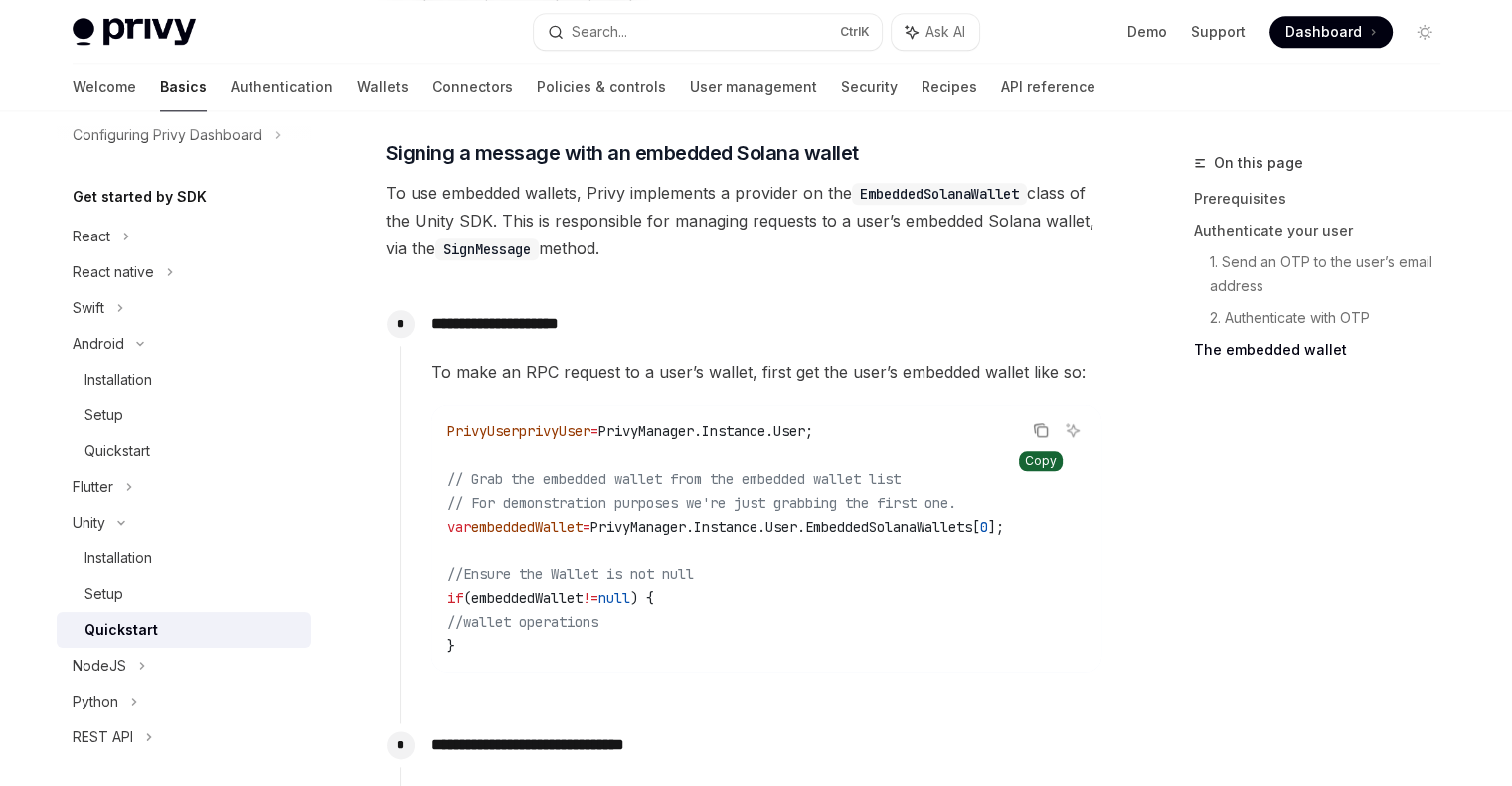 click 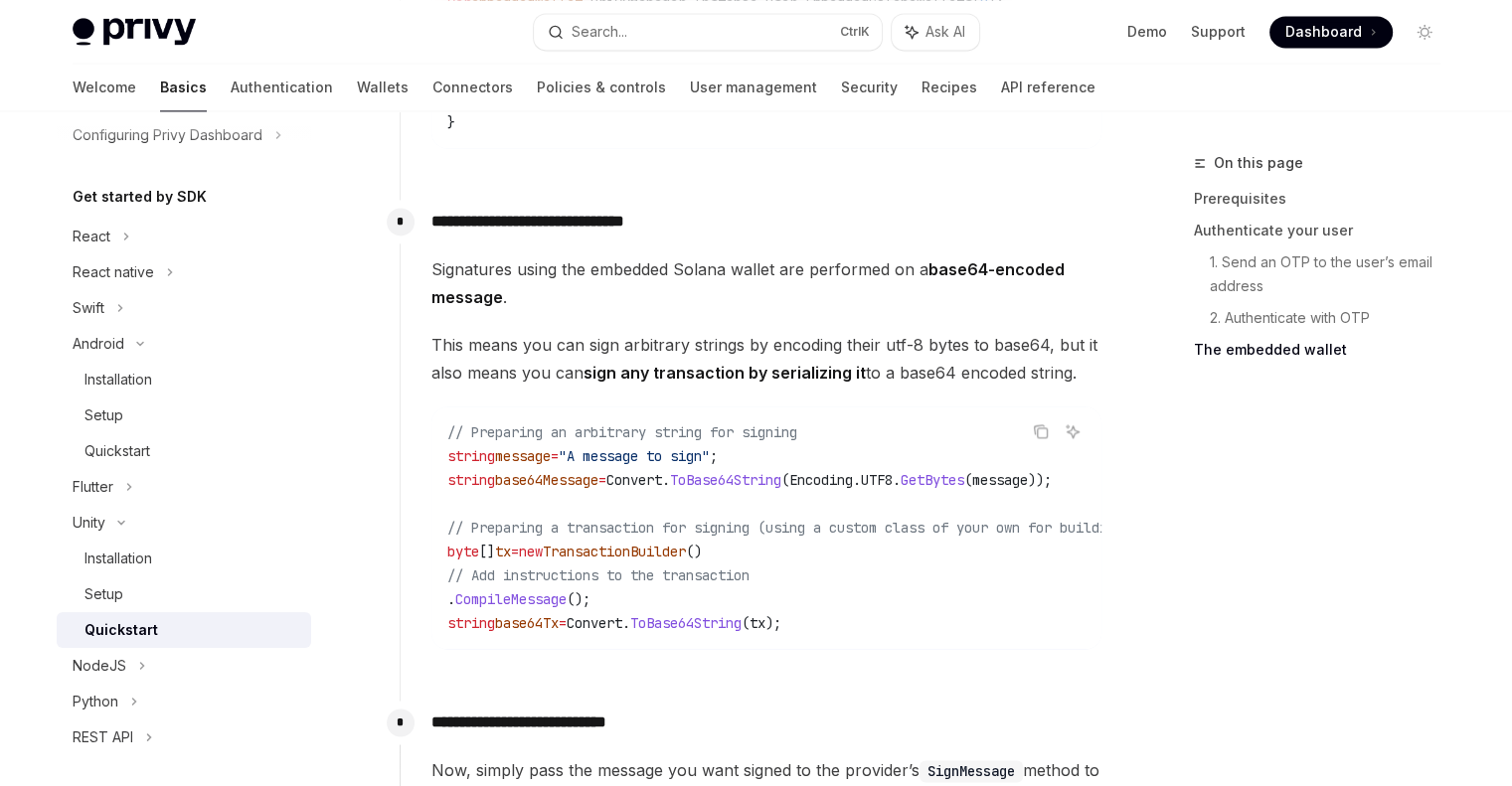 scroll, scrollTop: 2872, scrollLeft: 0, axis: vertical 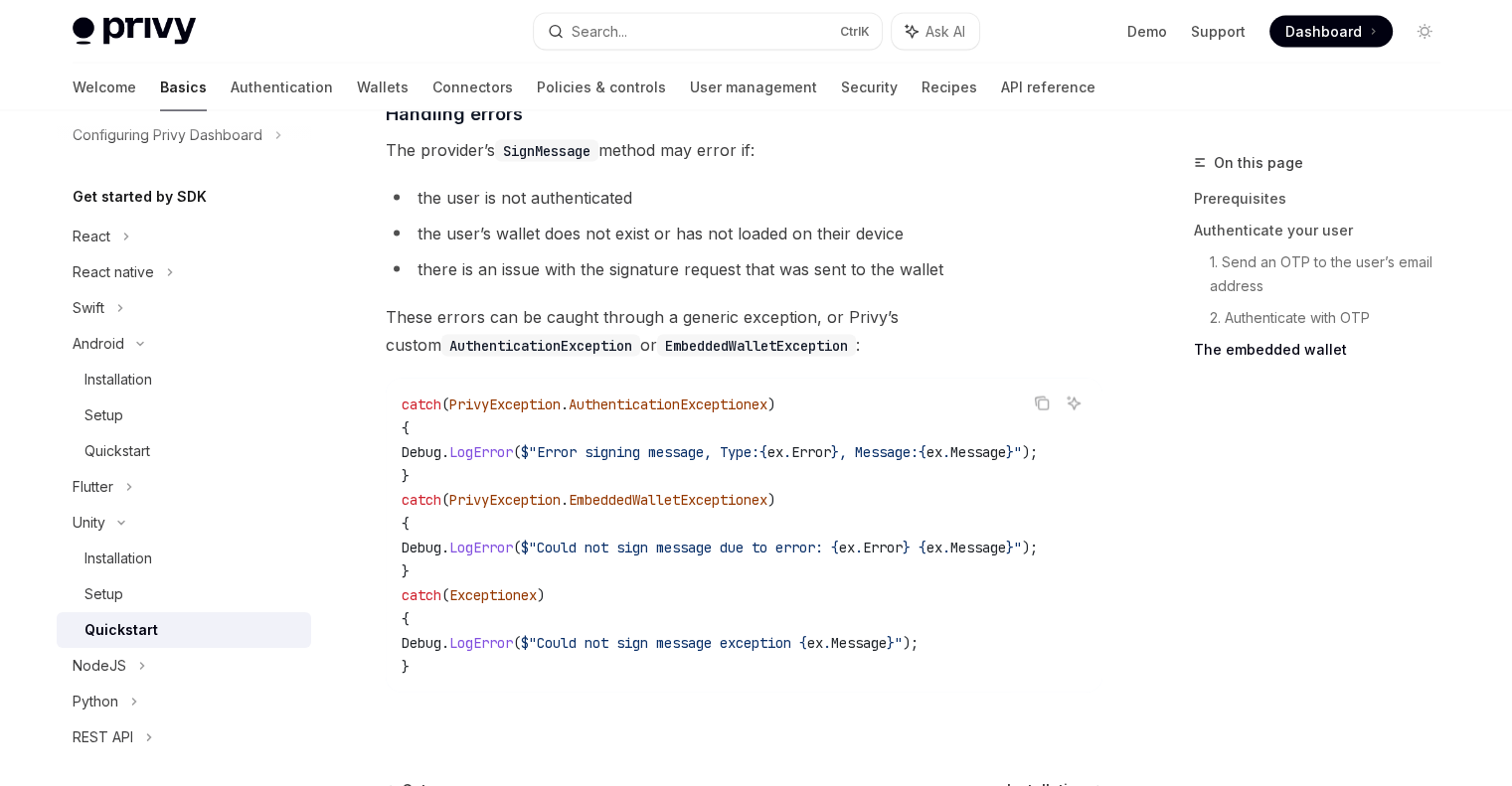 click on "On this page Prerequisites Authenticate your user 1. Send an OTP to the user’s [EMAIL] 2. Authenticate with OTP The embedded wallet" at bounding box center (1305, 468) 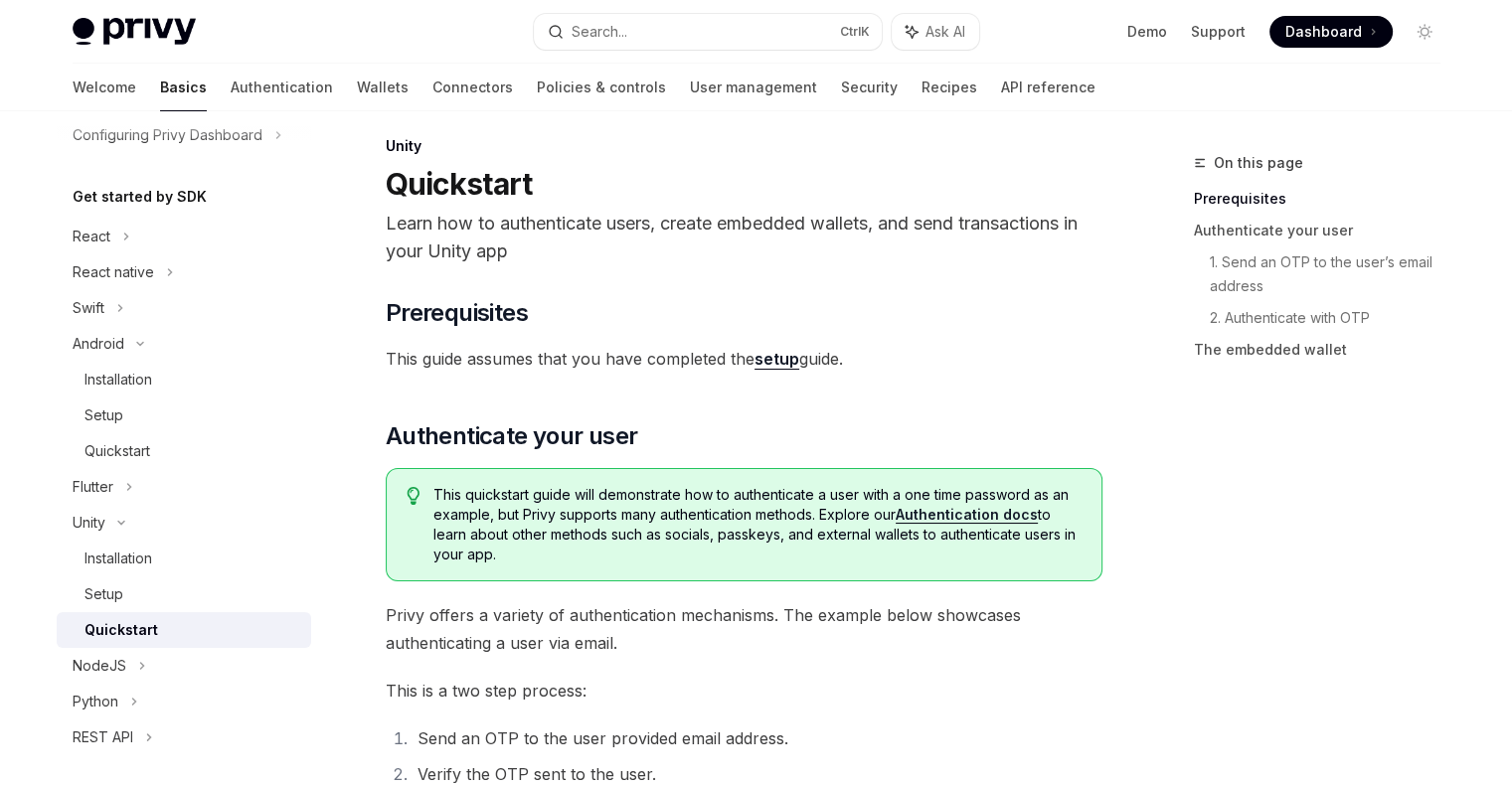 scroll, scrollTop: 0, scrollLeft: 0, axis: both 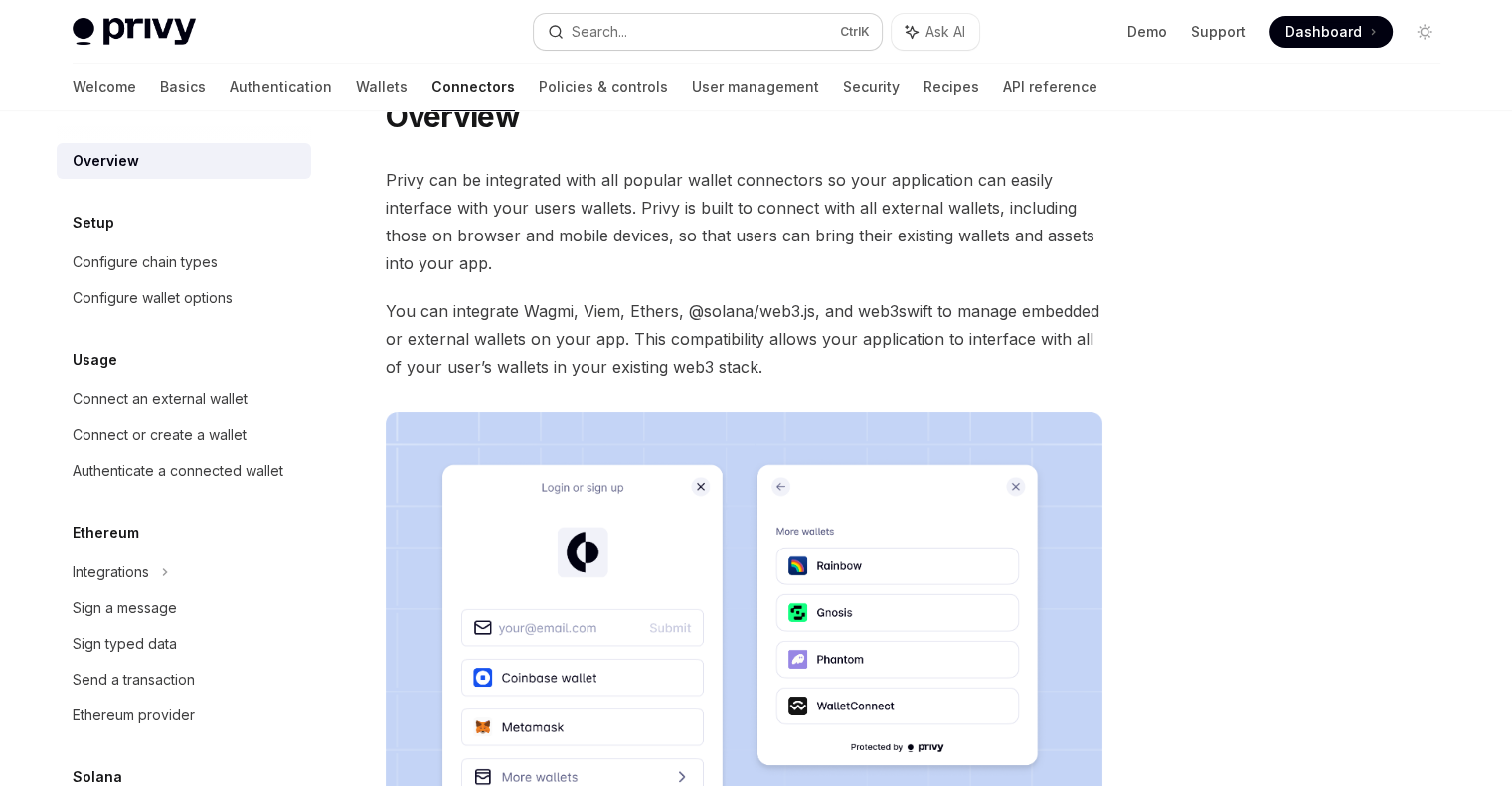 click on "Search... Ctrl  K" at bounding box center (708, 32) 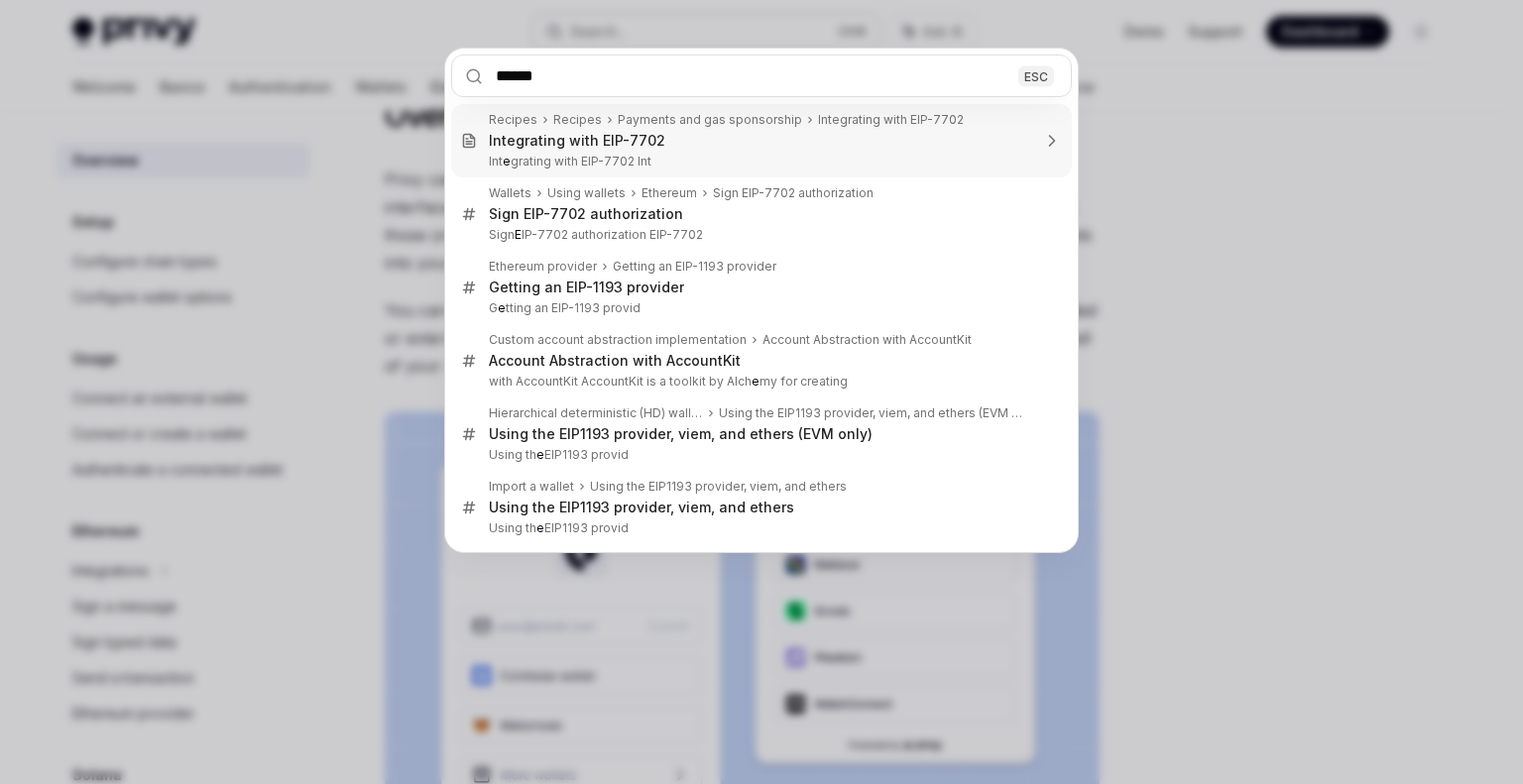 type on "*******" 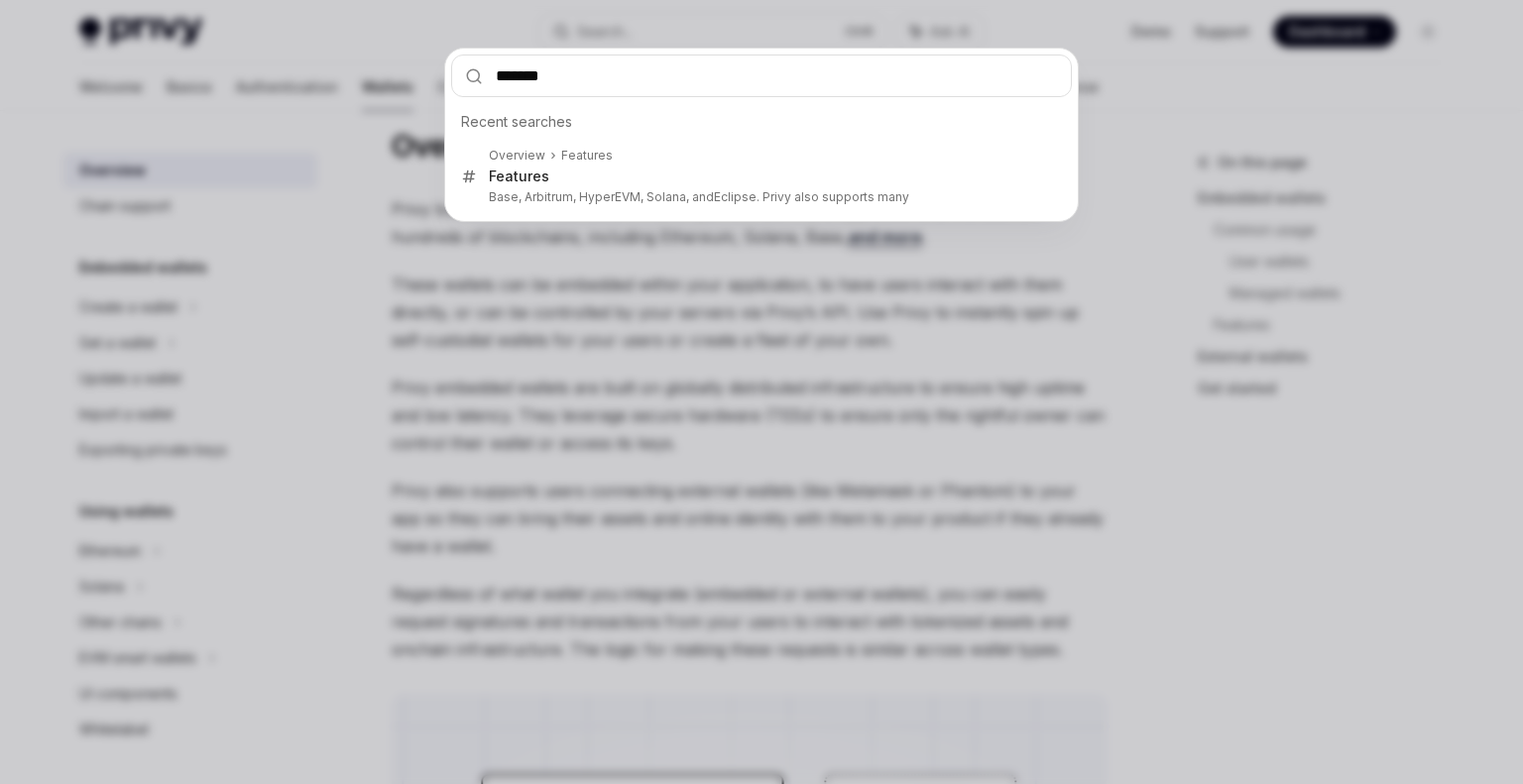 type on "*" 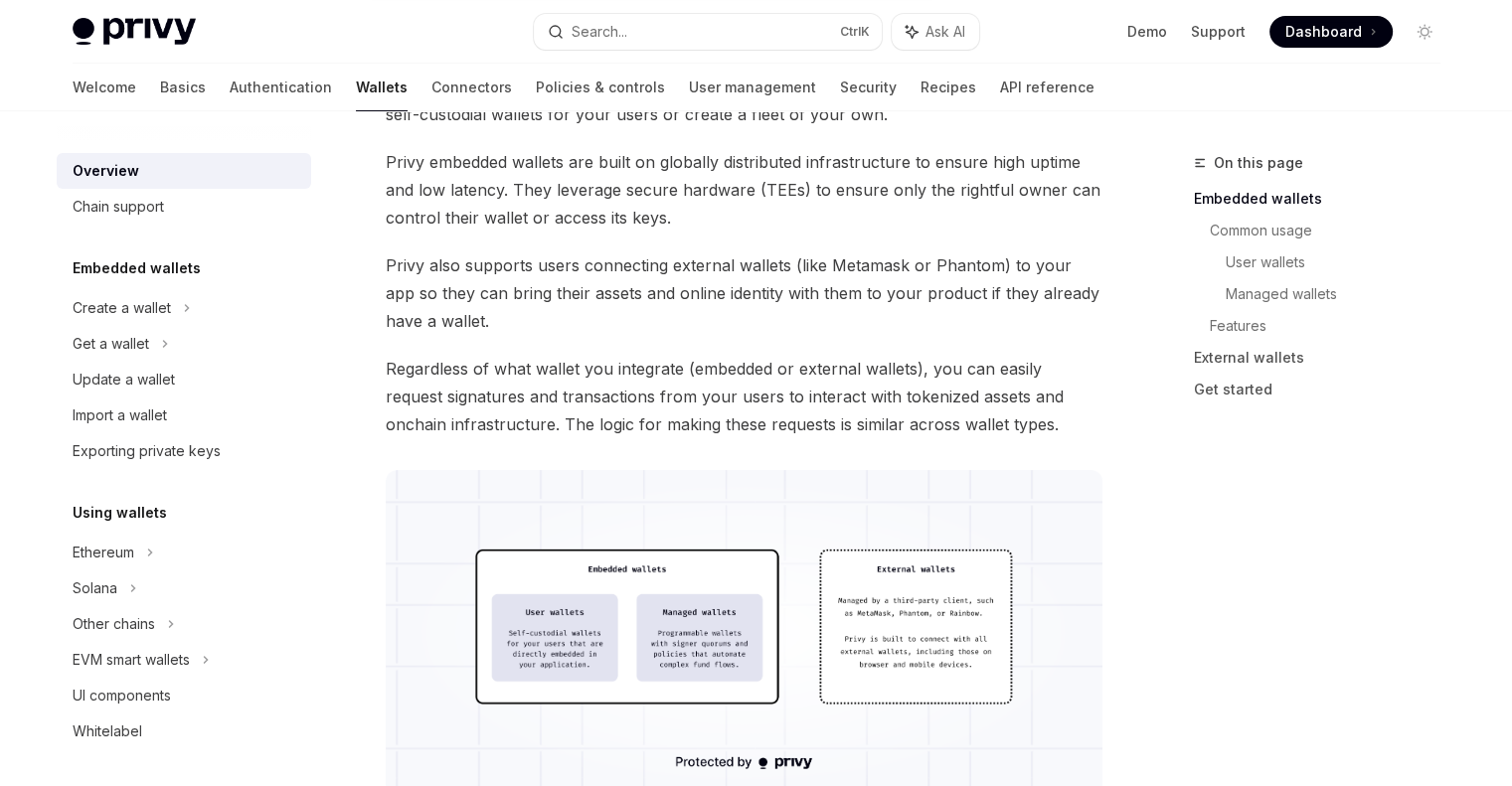 scroll, scrollTop: 0, scrollLeft: 0, axis: both 